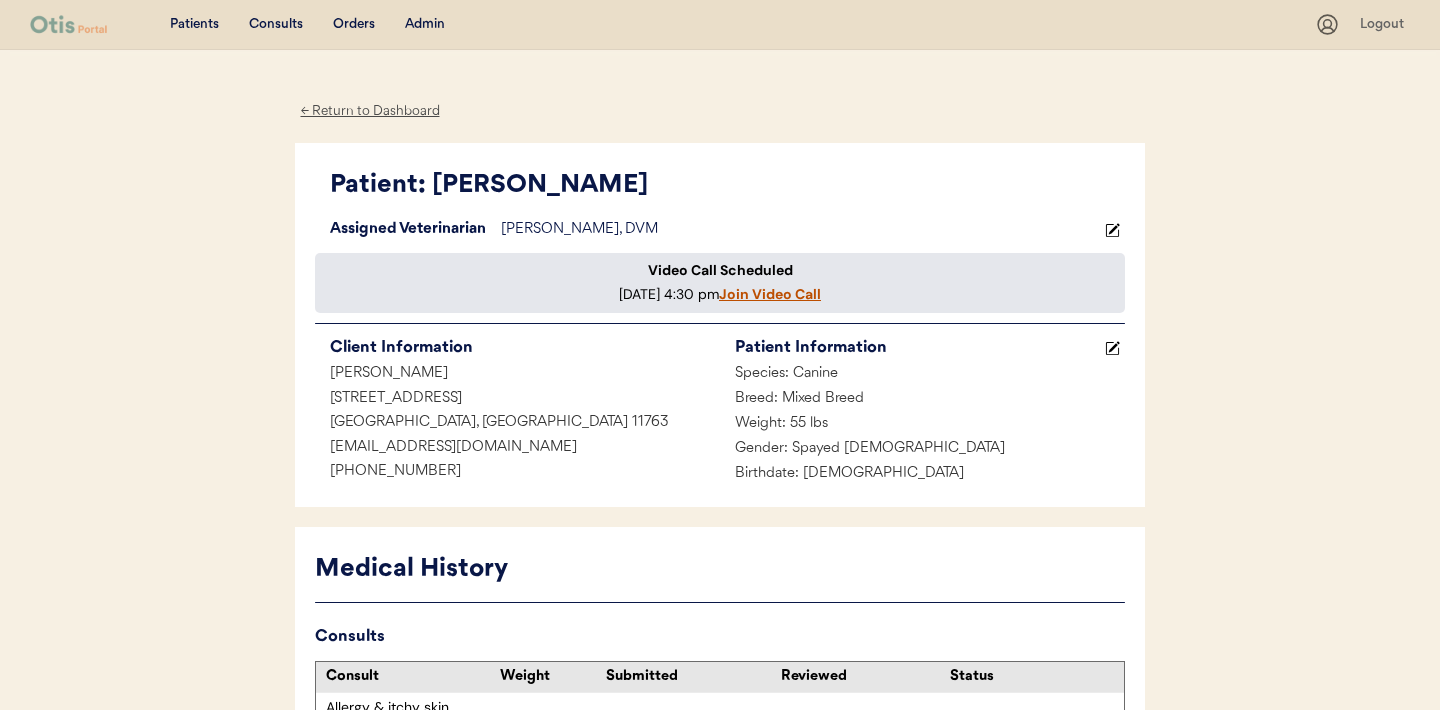 scroll, scrollTop: 0, scrollLeft: 0, axis: both 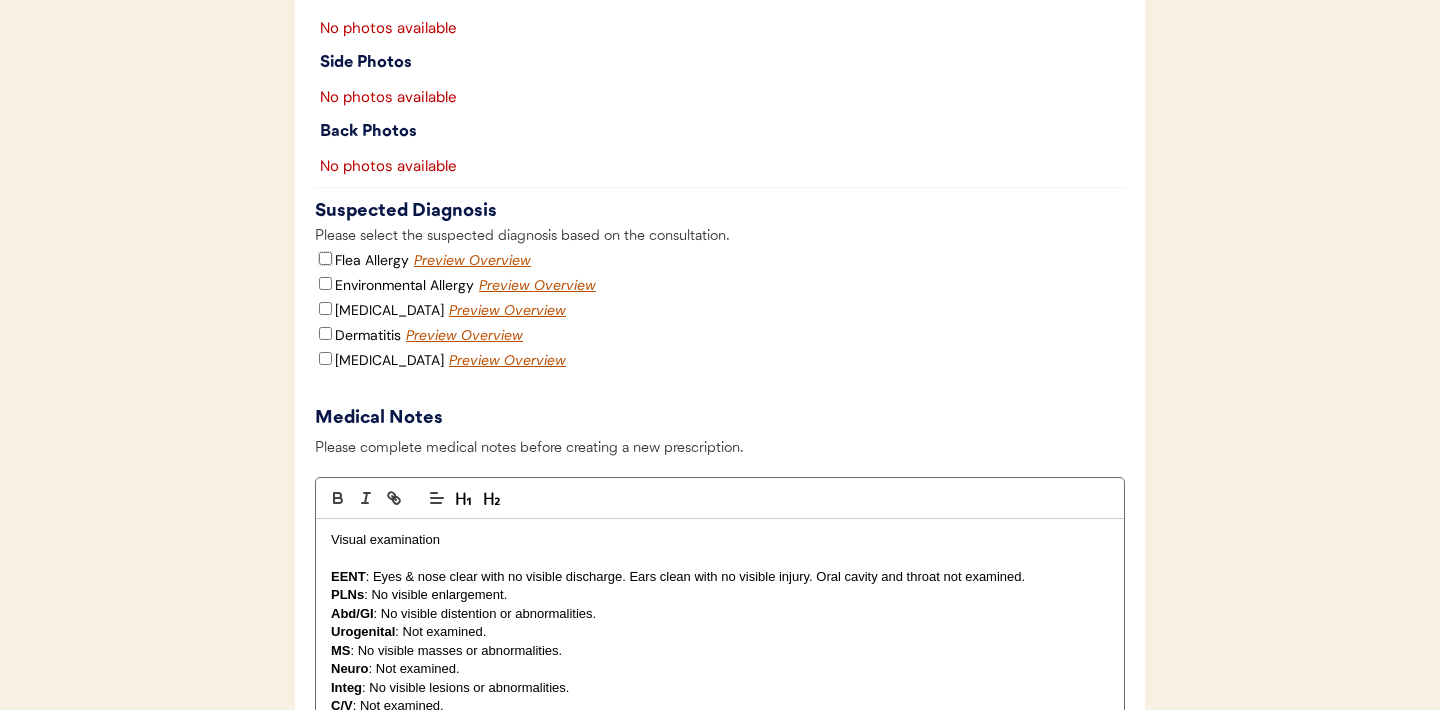 click on "Flea Allergy" at bounding box center [325, 258] 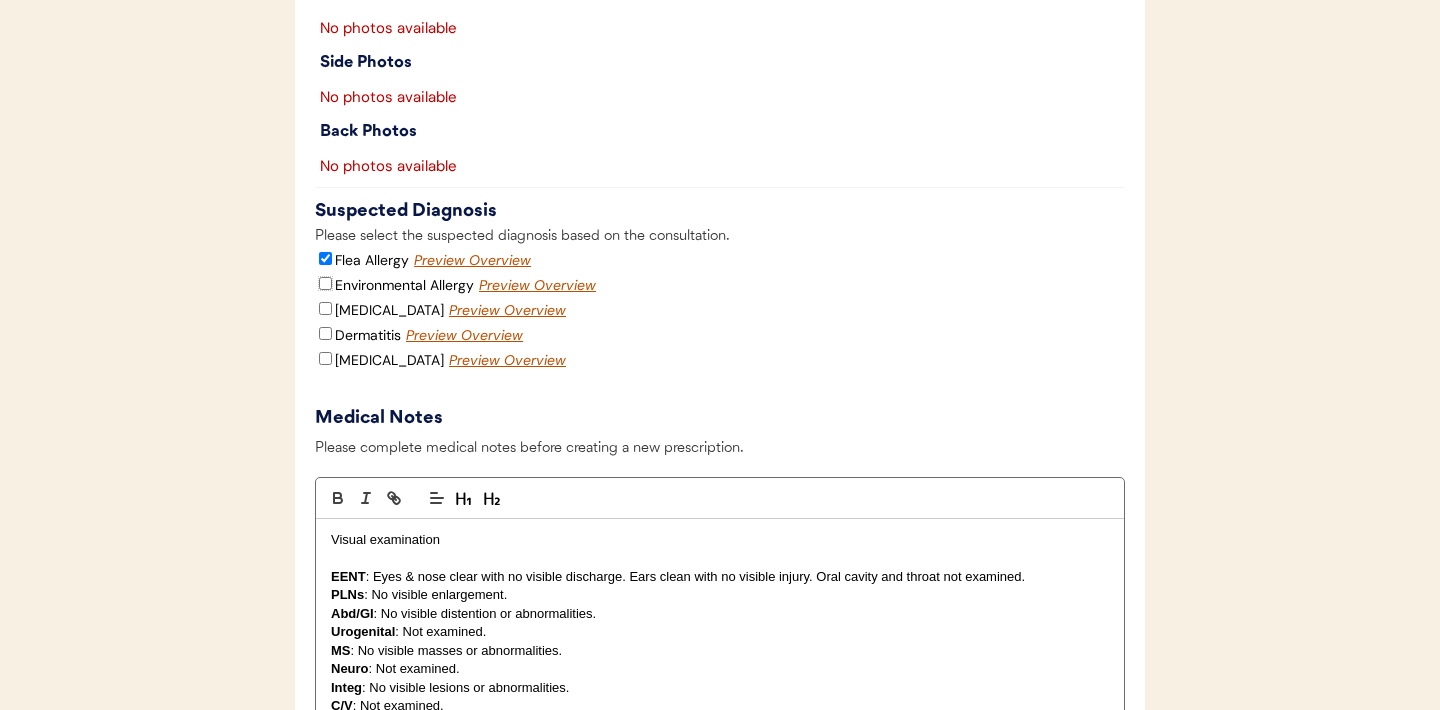 click on "Environmental Allergy" at bounding box center [325, 283] 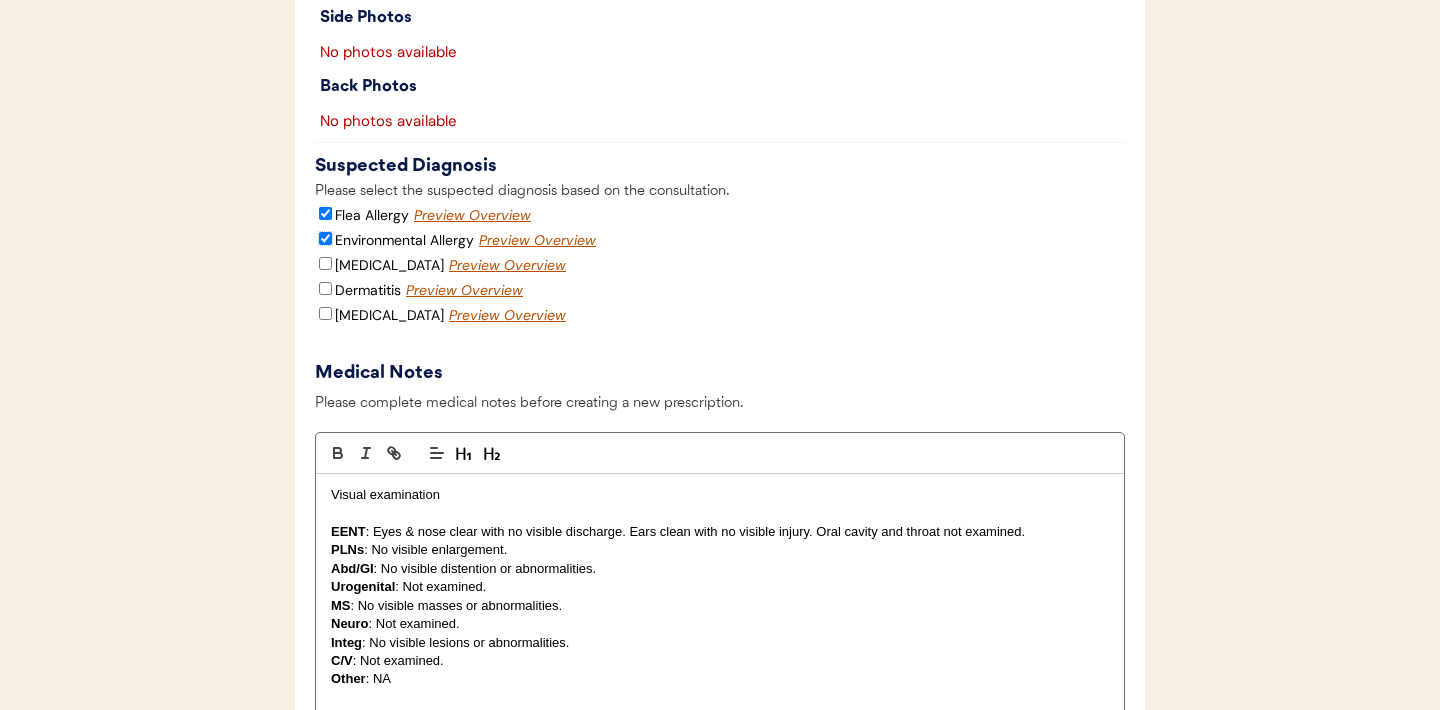 scroll, scrollTop: 2161, scrollLeft: 0, axis: vertical 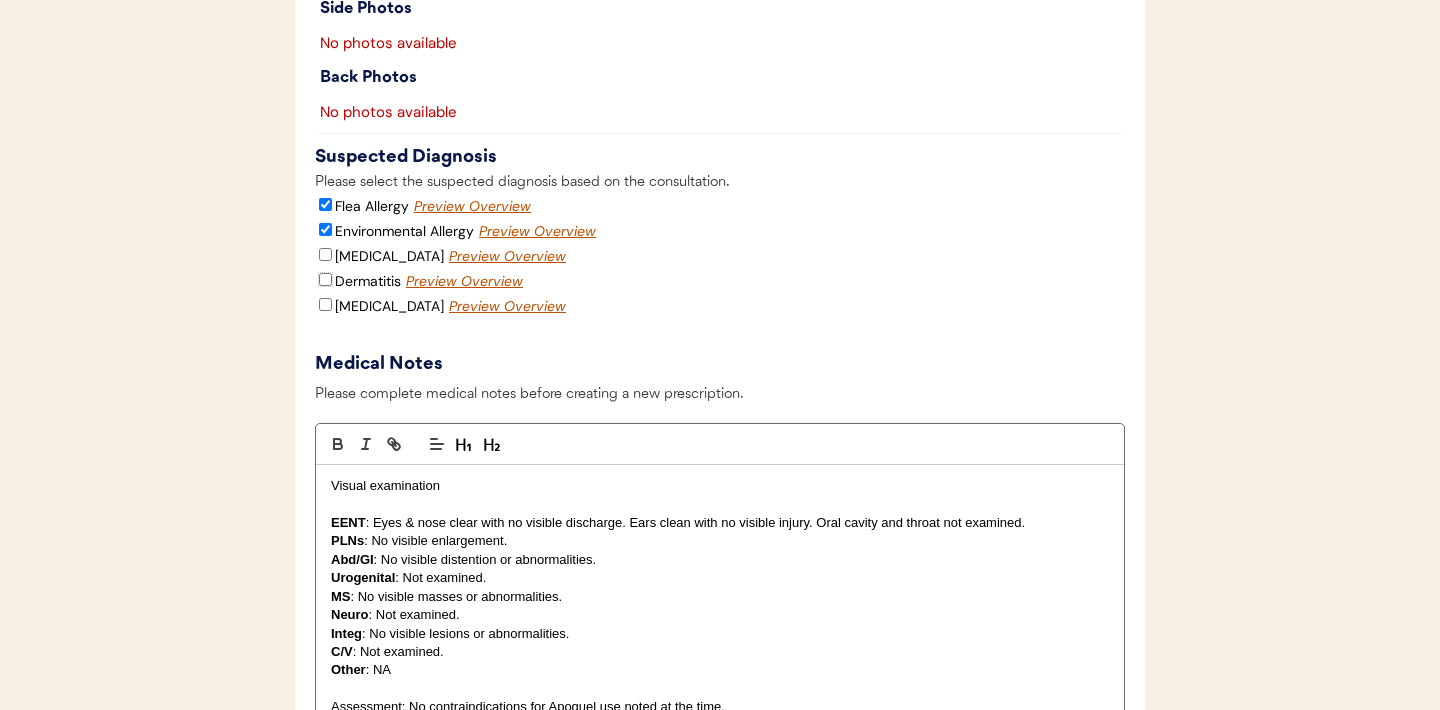 click on "Dermatitis" at bounding box center [325, 279] 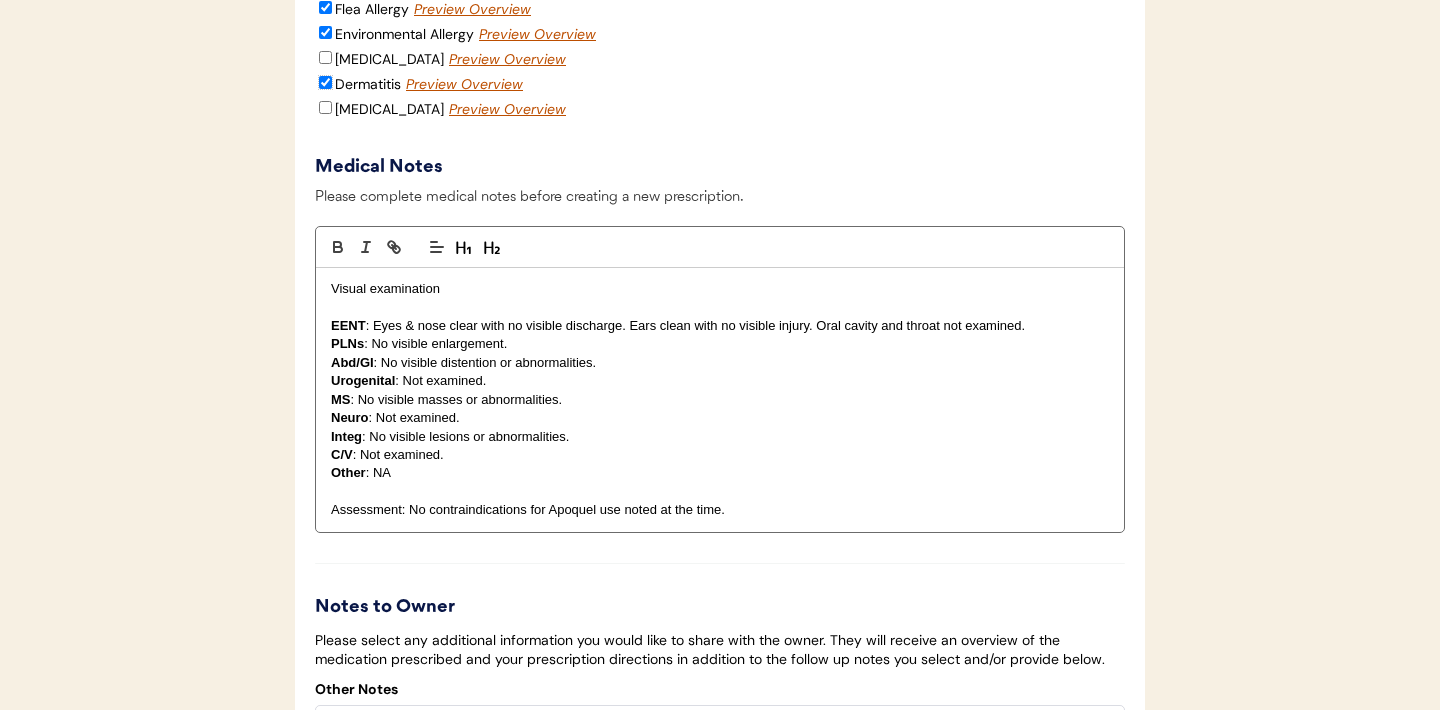 scroll, scrollTop: 2368, scrollLeft: 0, axis: vertical 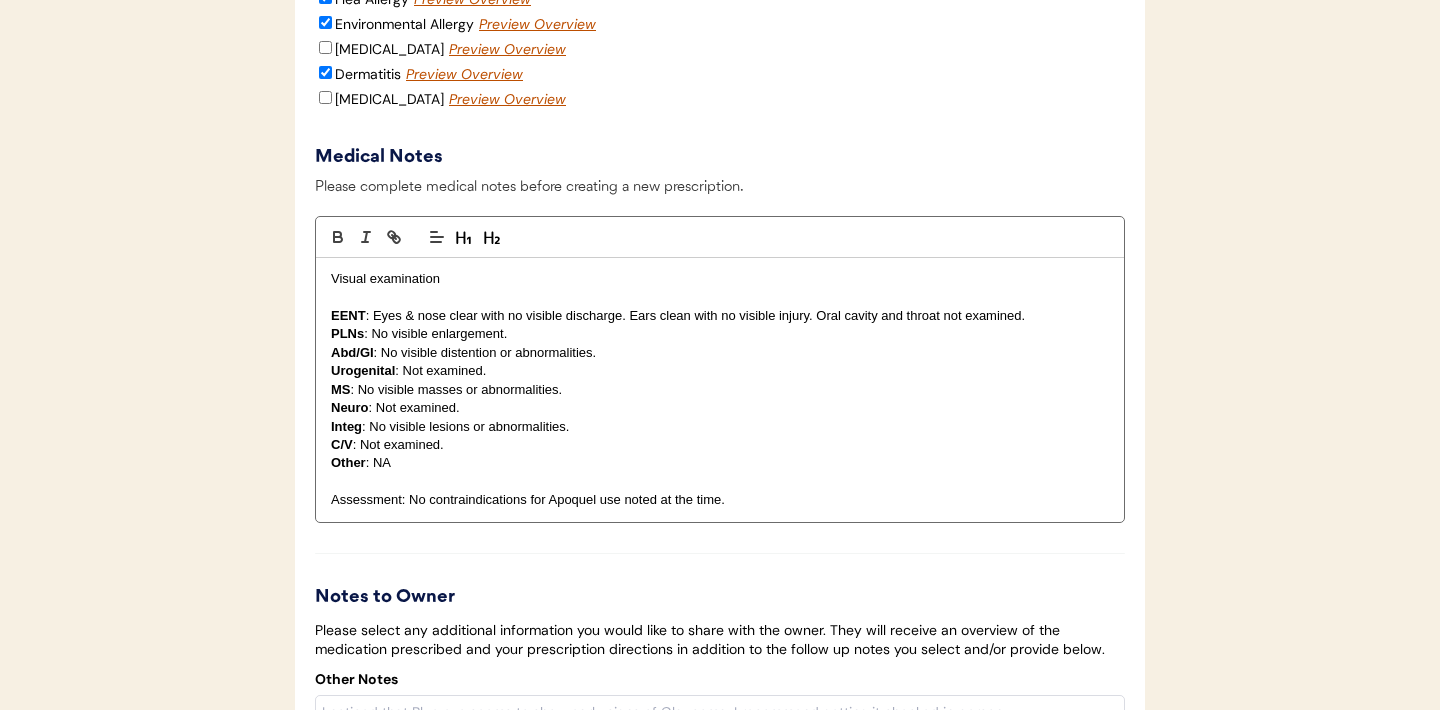 click at bounding box center (720, 297) 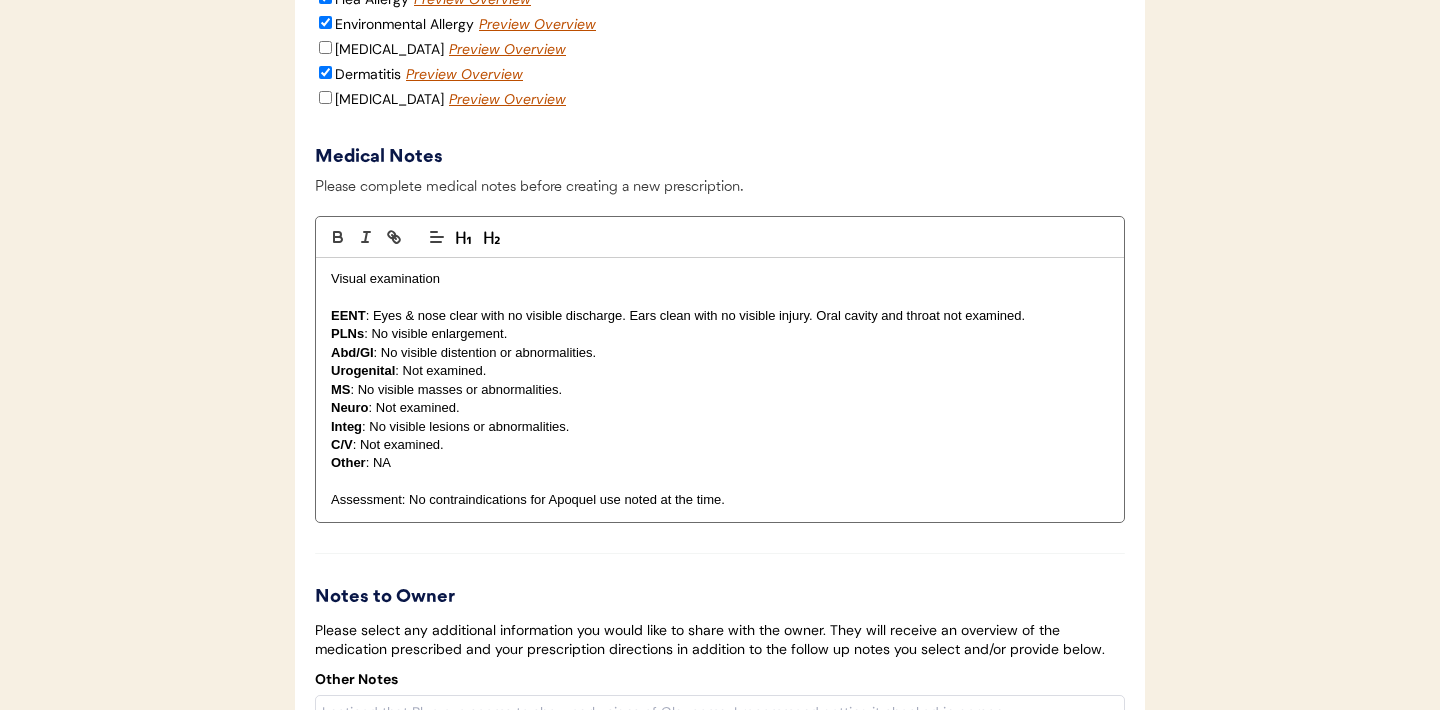click on "Visual examination" at bounding box center [720, 279] 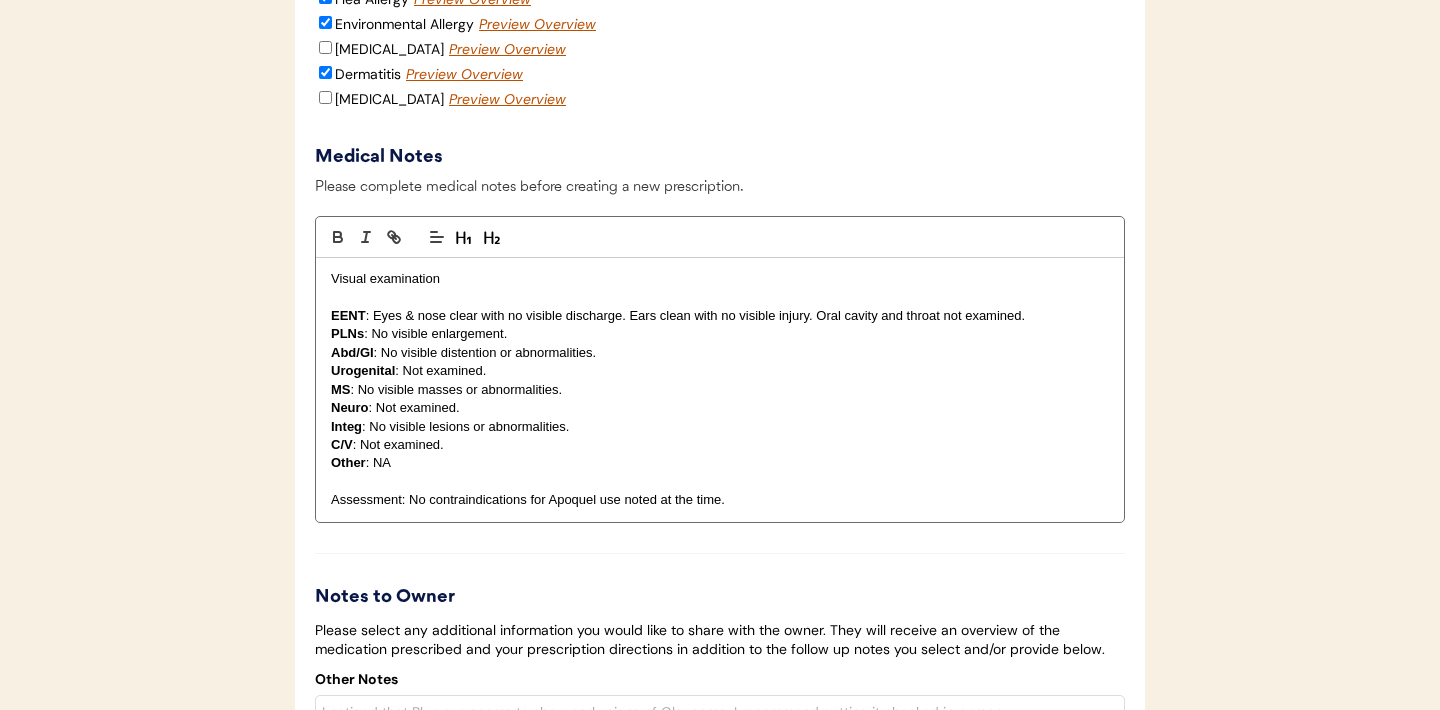 type 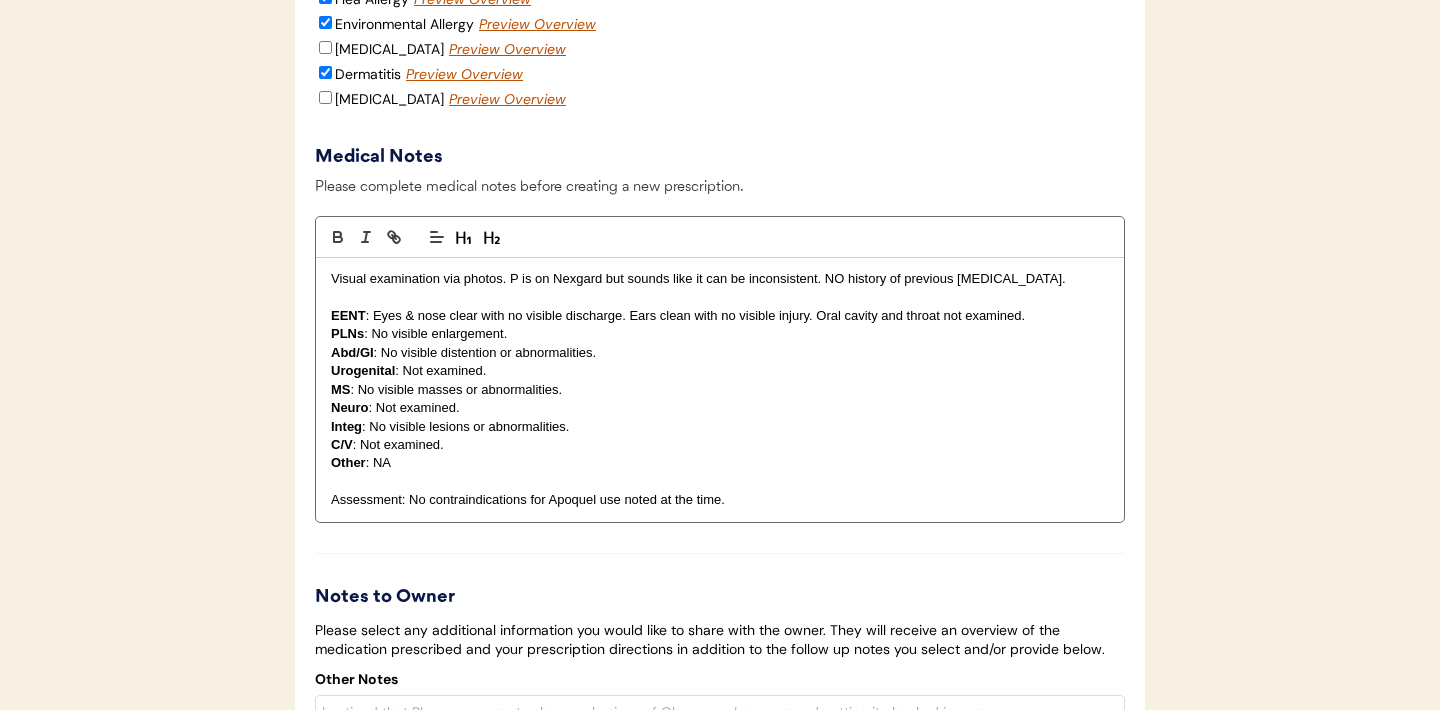 click on "Visual examination via photos. P is on Nexgard but sounds like it can be inconsistent. NO history of previous [MEDICAL_DATA]." at bounding box center (720, 279) 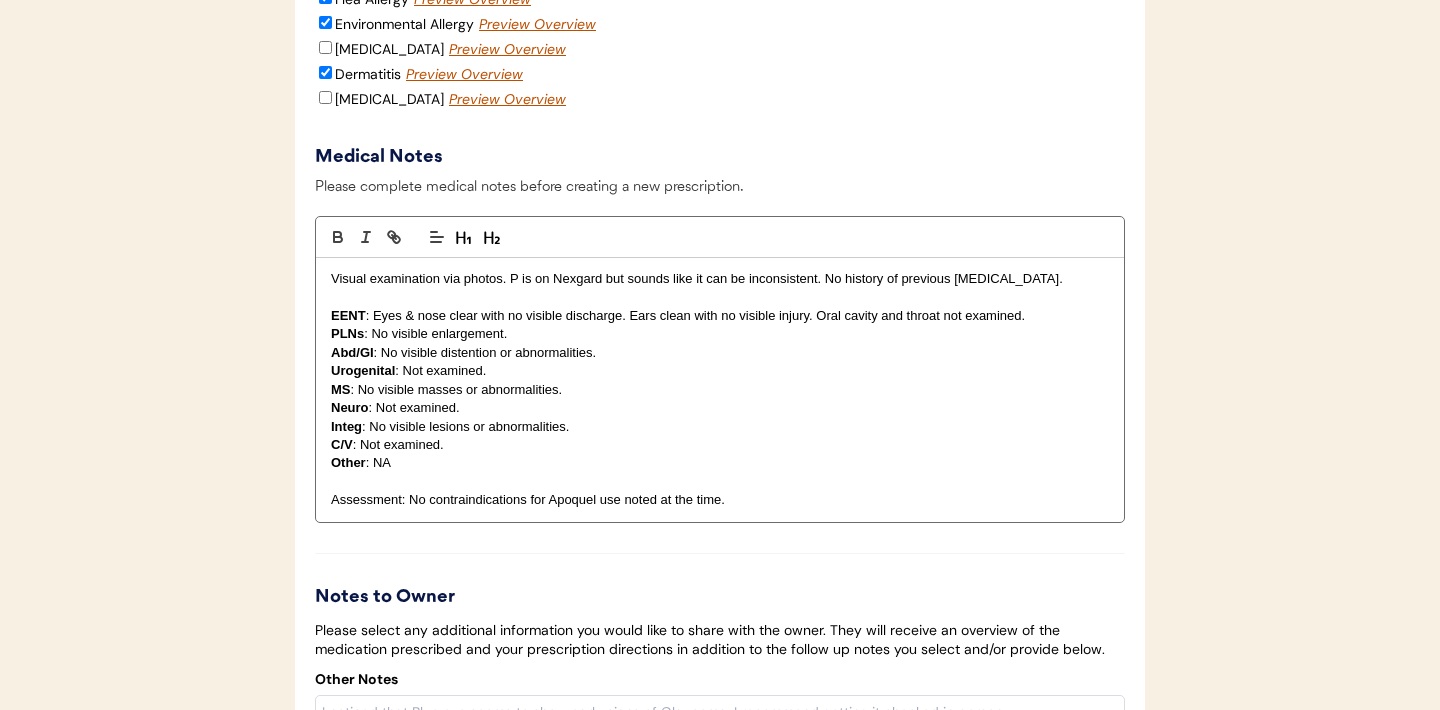 click on "Visual examination via photos. P is on Nexgard but sounds like it can be inconsistent. No history of previous [MEDICAL_DATA]." at bounding box center [720, 279] 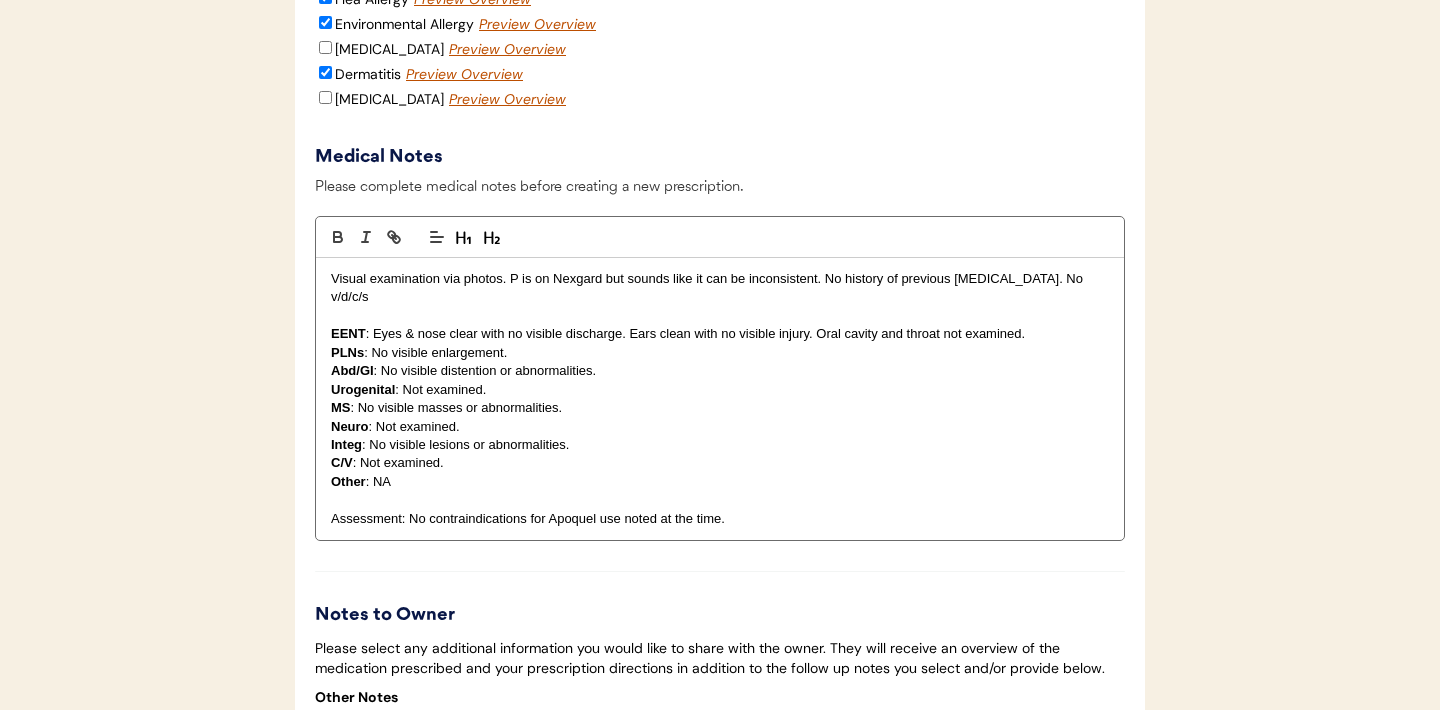 click on "Visual examination via photos. P is on Nexgard but sounds like it can be inconsistent. No history of previous [MEDICAL_DATA]. No v/d/c/s" at bounding box center [720, 288] 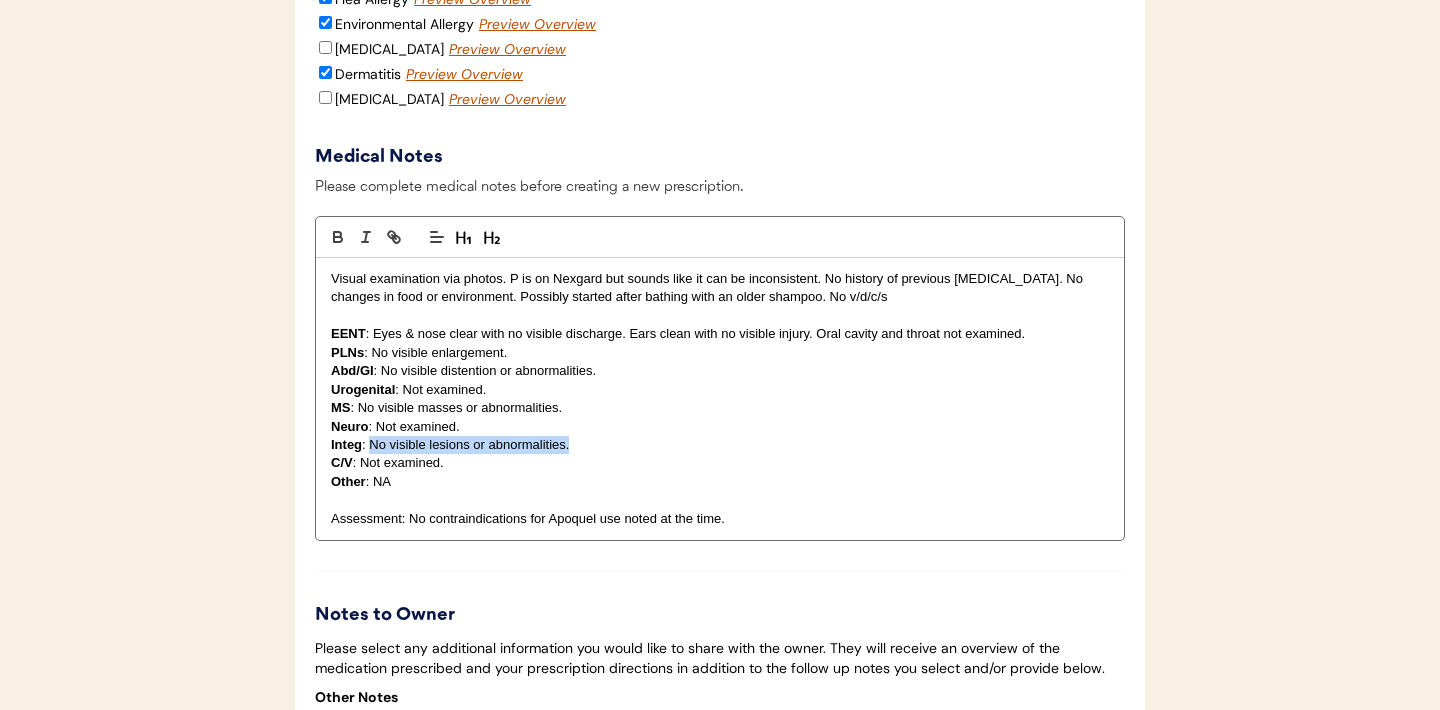 drag, startPoint x: 574, startPoint y: 490, endPoint x: 370, endPoint y: 487, distance: 204.02206 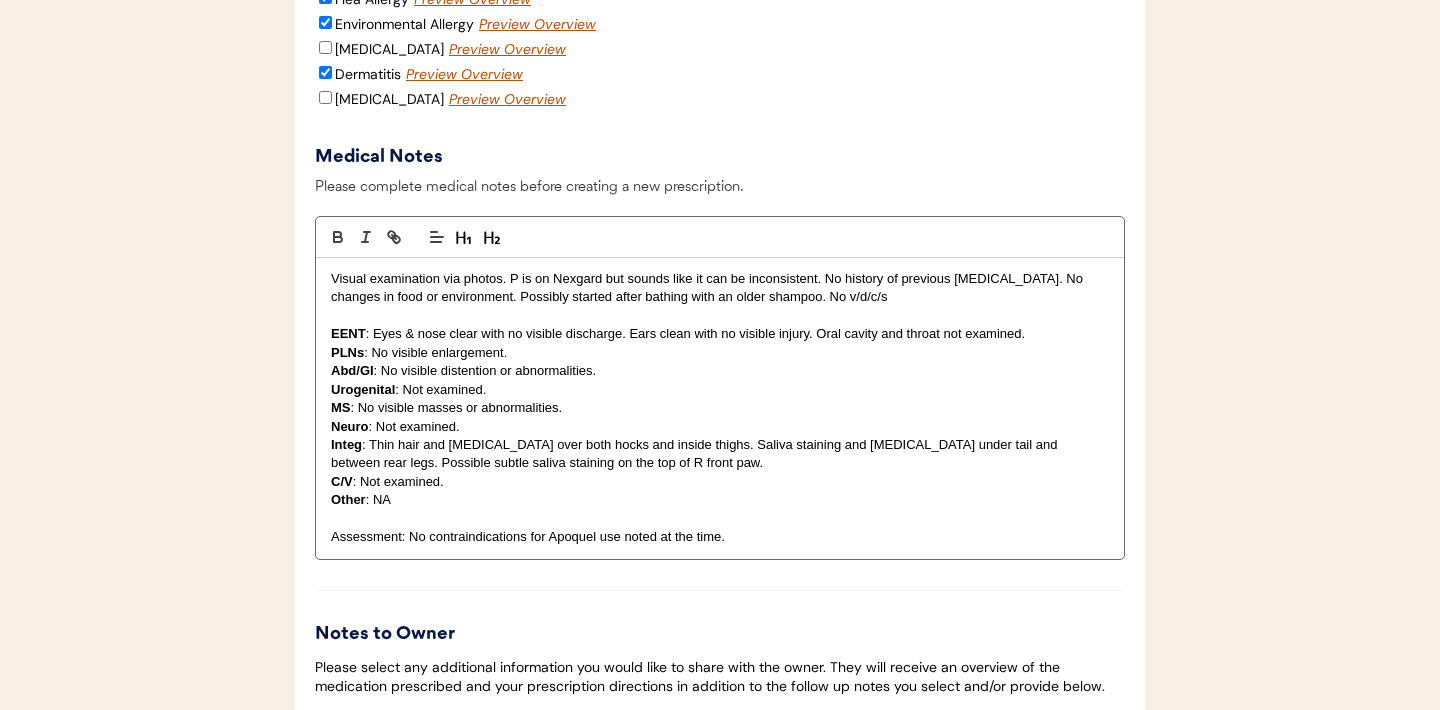 click on "Assessment: No contraindications for Apoquel use noted at the time." at bounding box center [720, 537] 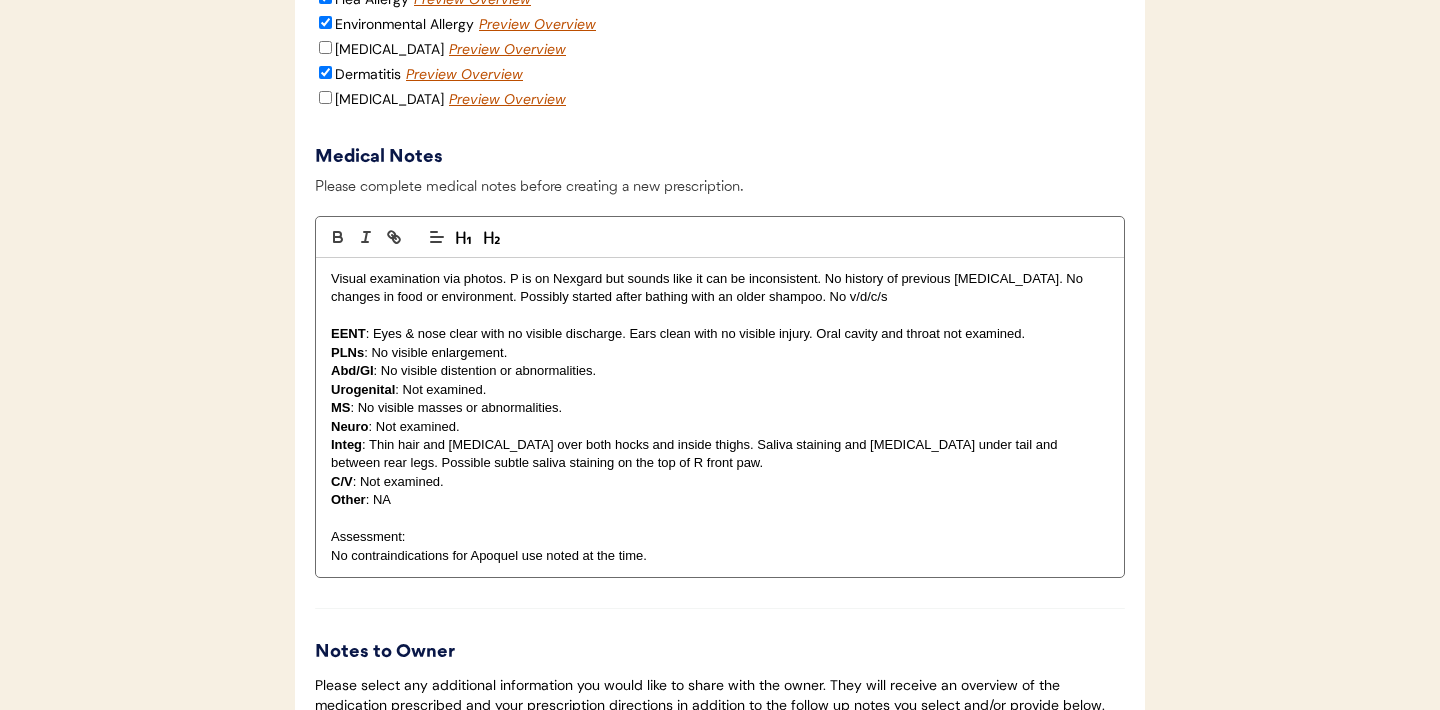 click on "Assessment:" at bounding box center [720, 537] 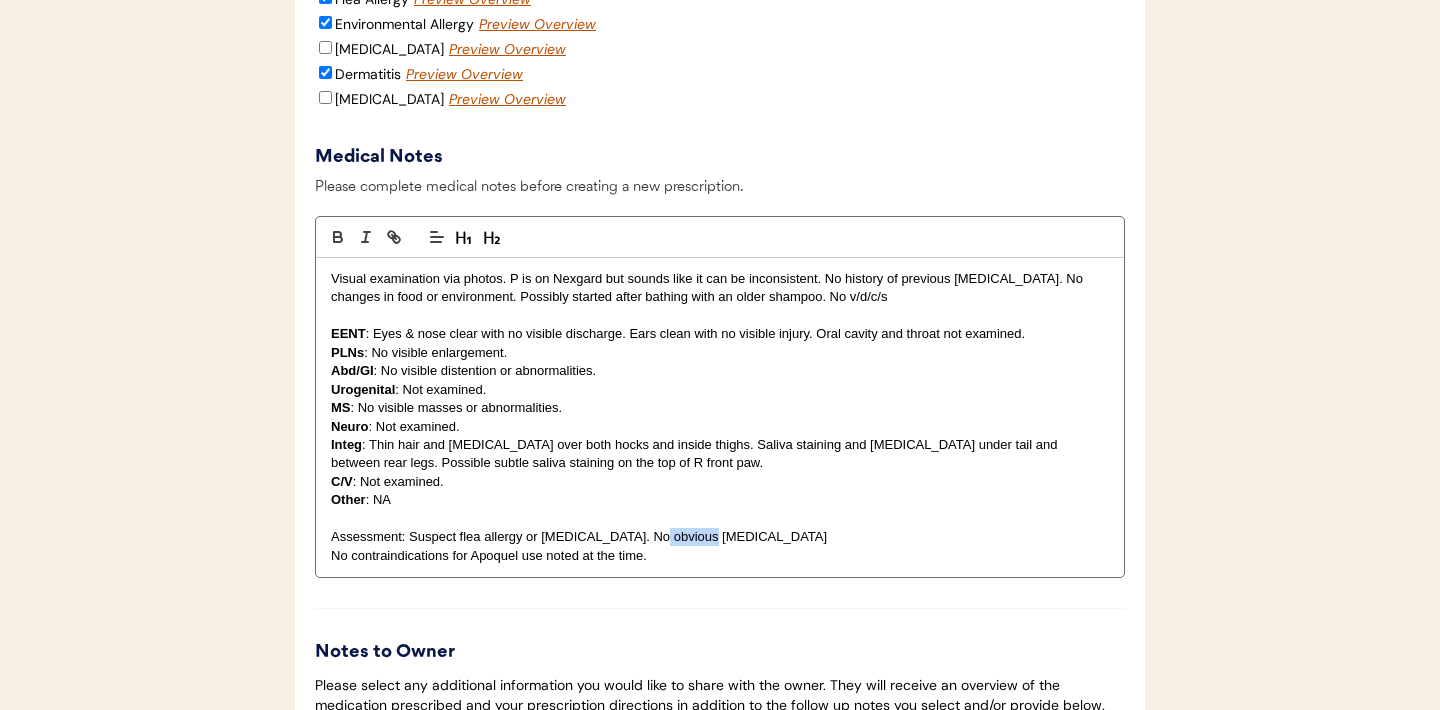 drag, startPoint x: 709, startPoint y: 580, endPoint x: 650, endPoint y: 587, distance: 59.413803 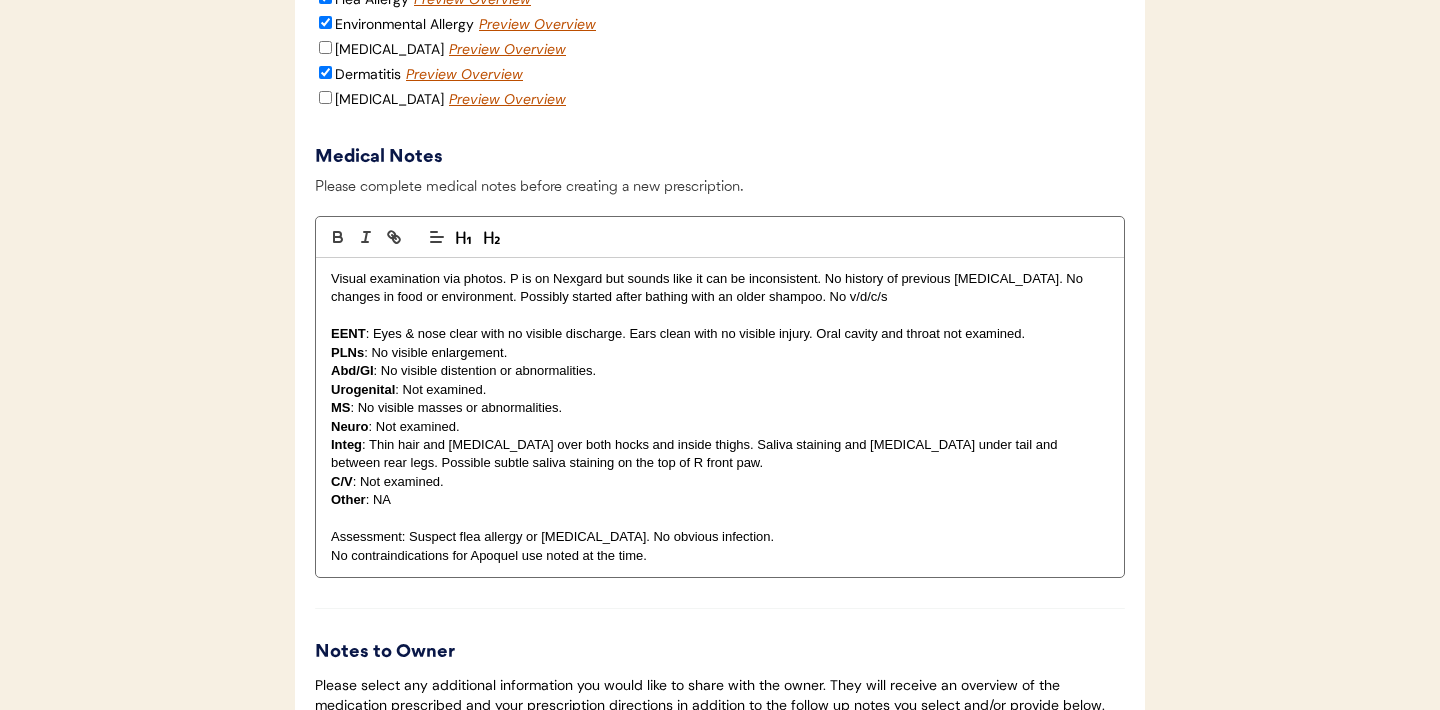 click on "No contraindications for Apoquel use noted at the time." at bounding box center [720, 556] 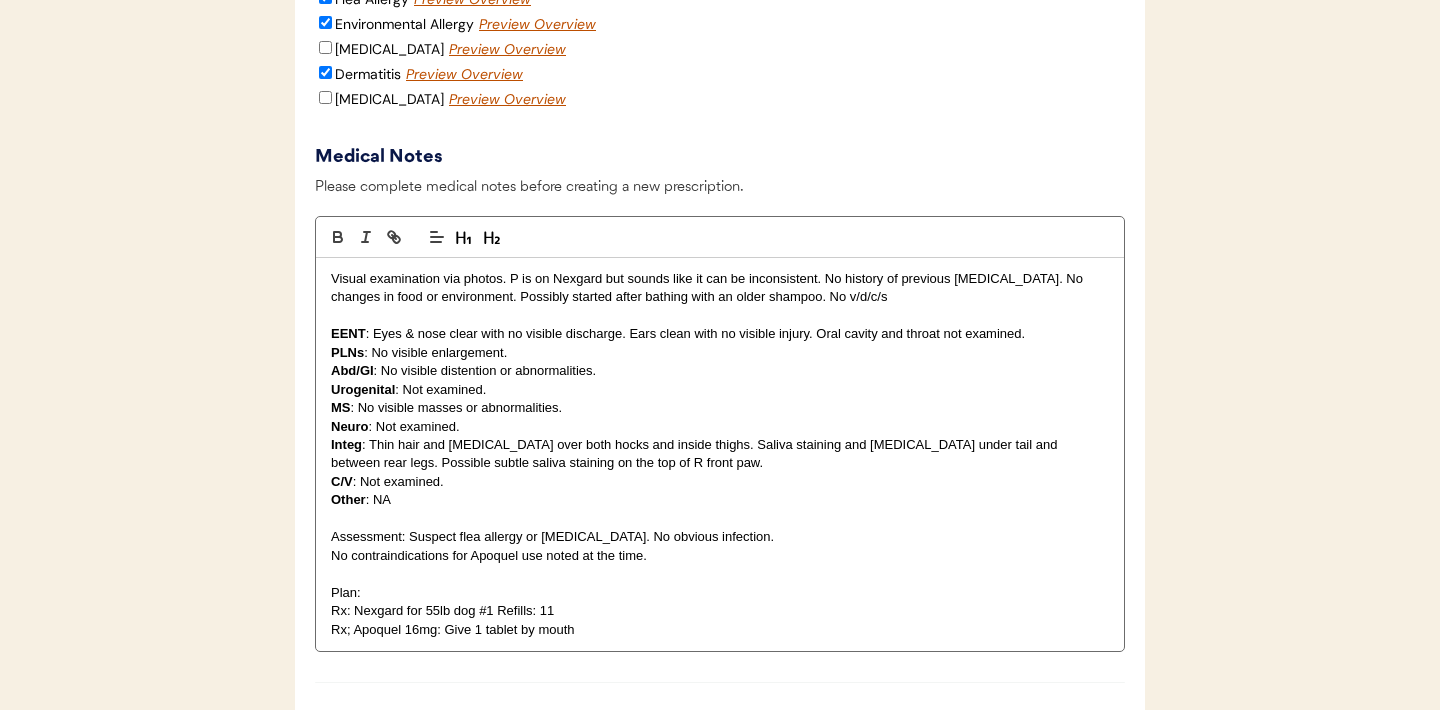 click on "Visual examination via photos. P is on Nexgard but sounds like it can be inconsistent. No history of previous [MEDICAL_DATA]. No changes in food or environment. Possibly started after bathing with an older shampoo. No v/d/c/s" at bounding box center [720, 288] 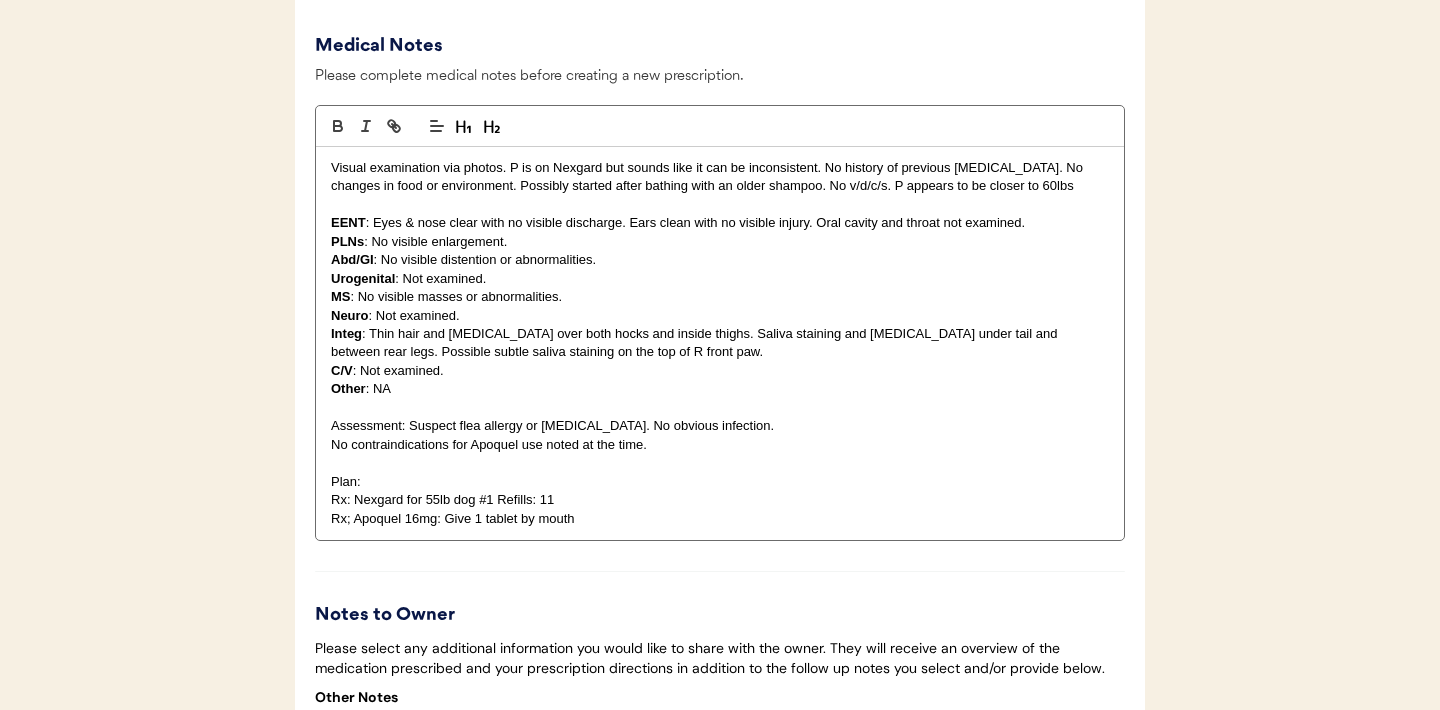 scroll, scrollTop: 2488, scrollLeft: 0, axis: vertical 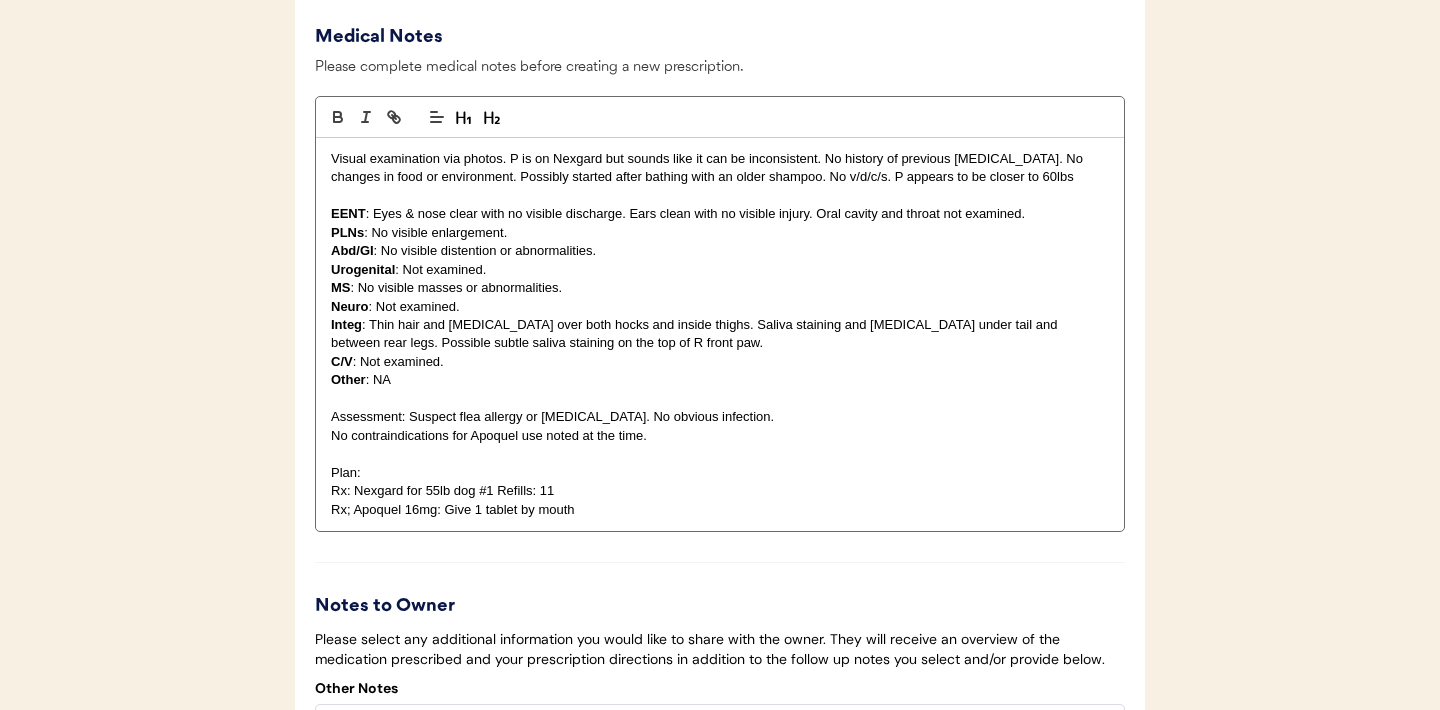 click on "Rx; Apoquel 16mg: Give 1 tablet by mouth" at bounding box center (720, 510) 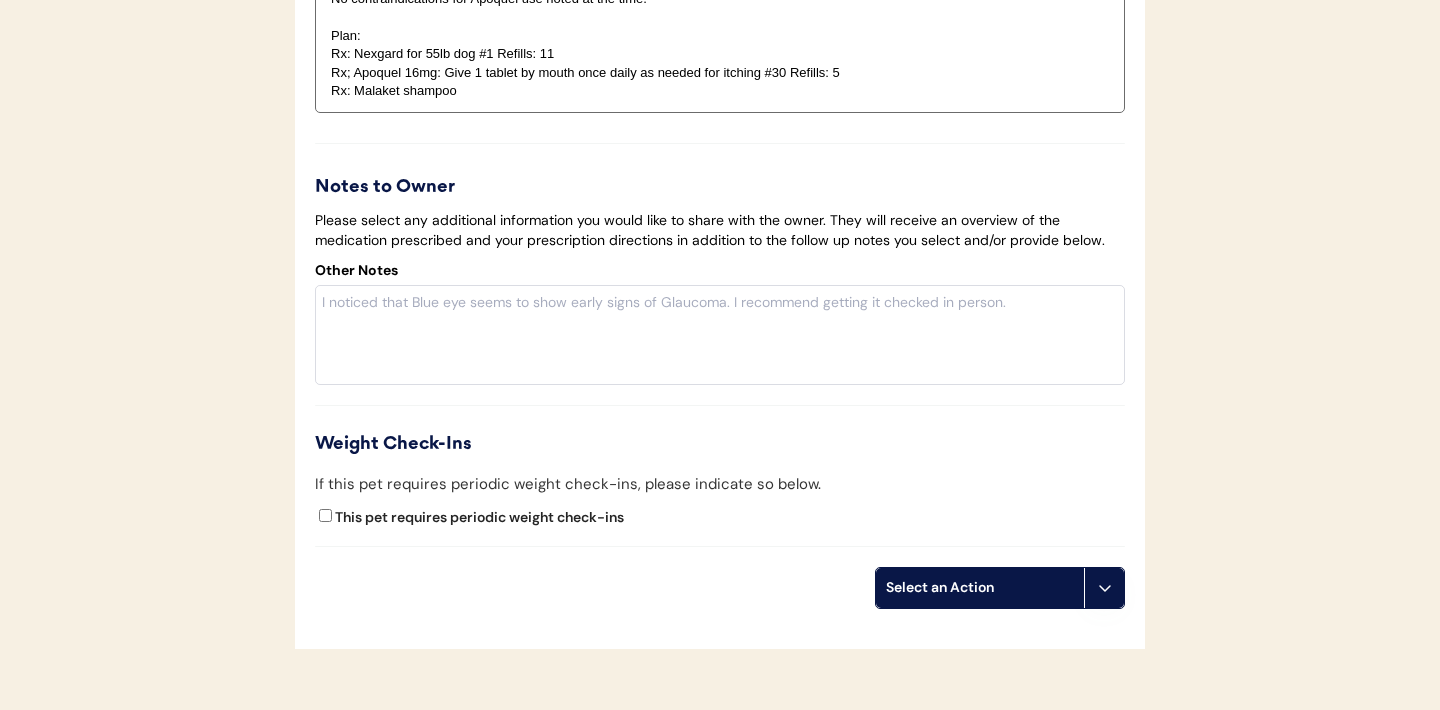 scroll, scrollTop: 3107, scrollLeft: 0, axis: vertical 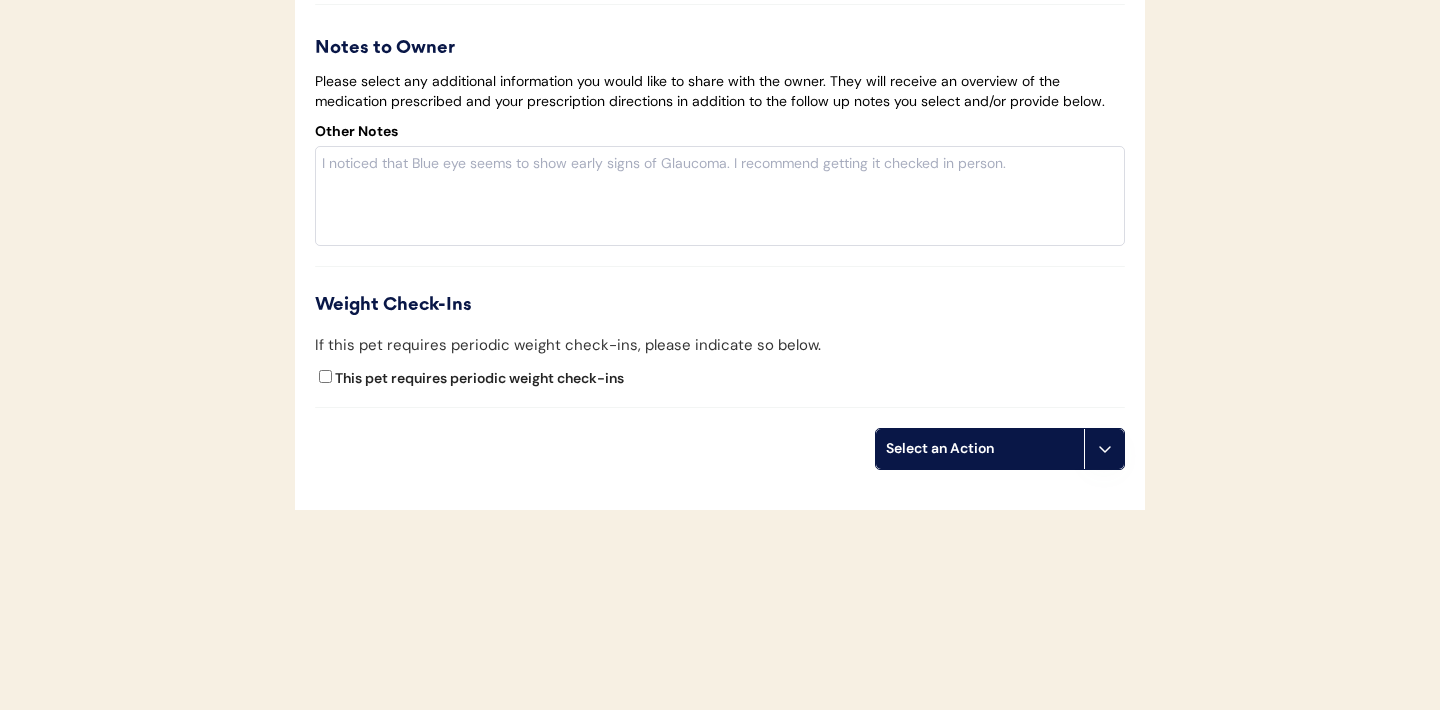 click at bounding box center (1104, 449) 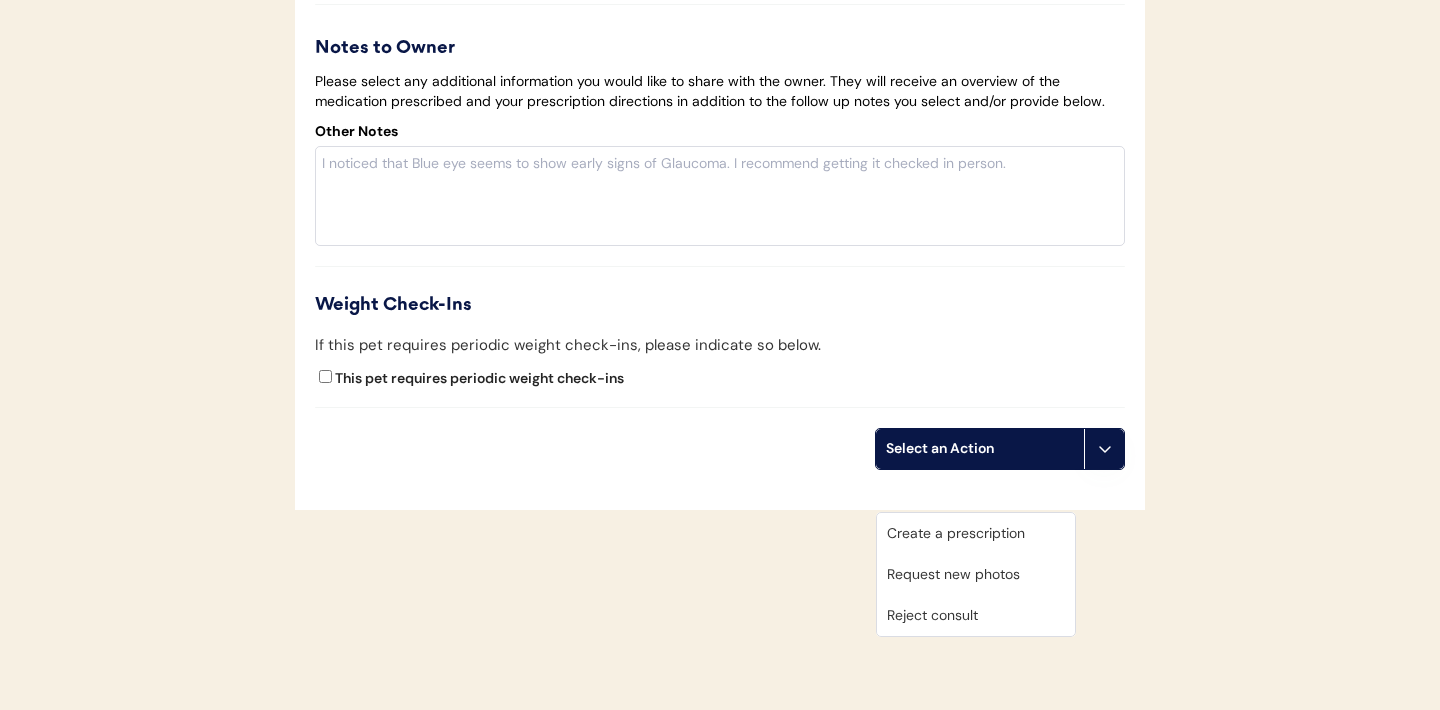 click on "Create a prescription" at bounding box center (976, 533) 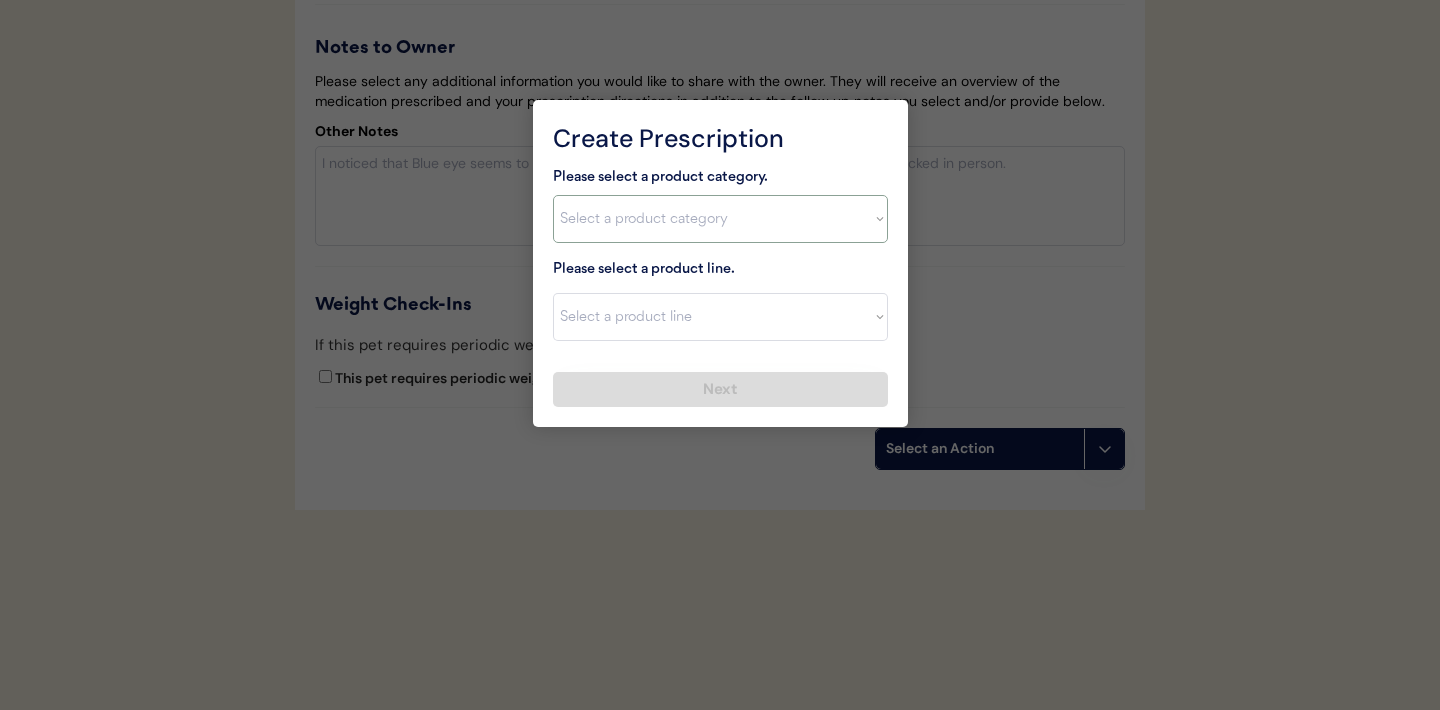 click on "Select a product category [MEDICAL_DATA] Antibiotics Anxiety Combo [MEDICAL_DATA] Prevention Flea & Tick [MEDICAL_DATA]" at bounding box center [720, 219] 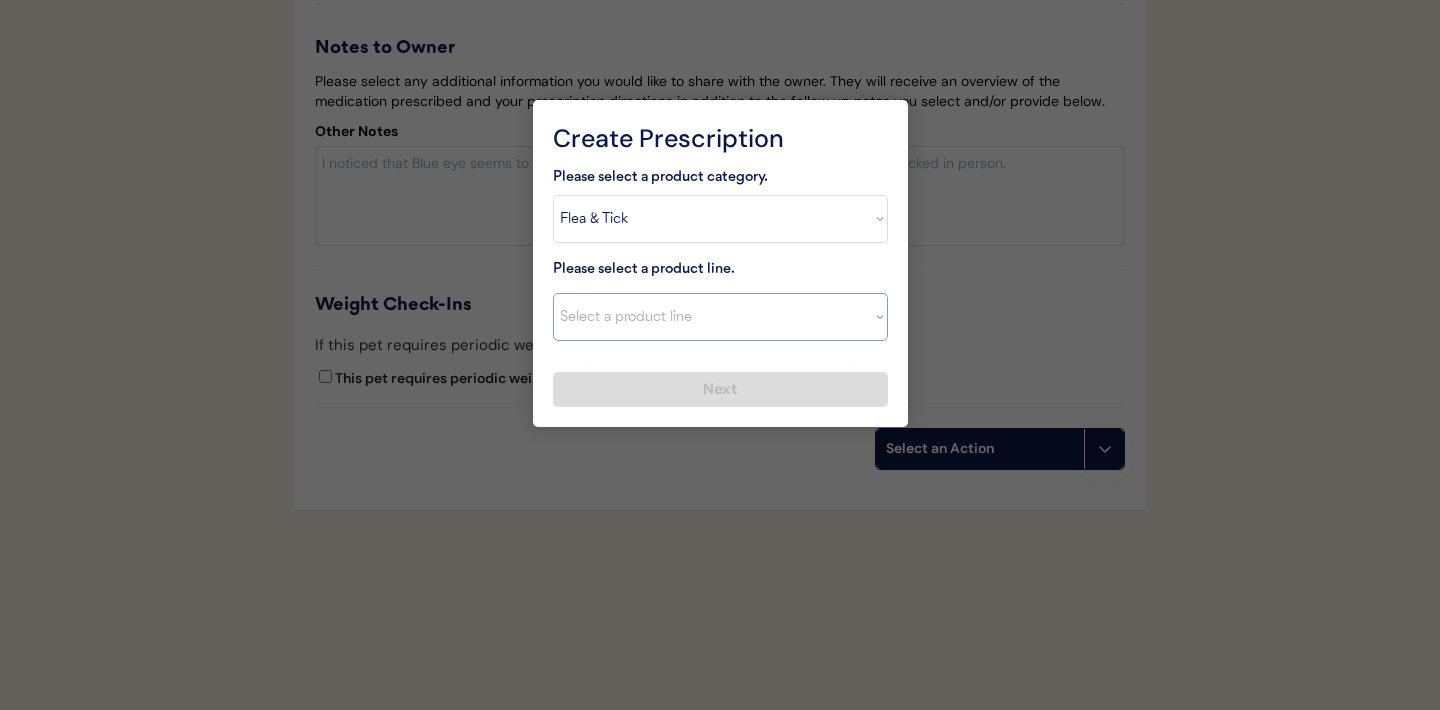 click on "Select a product line" at bounding box center [720, 317] 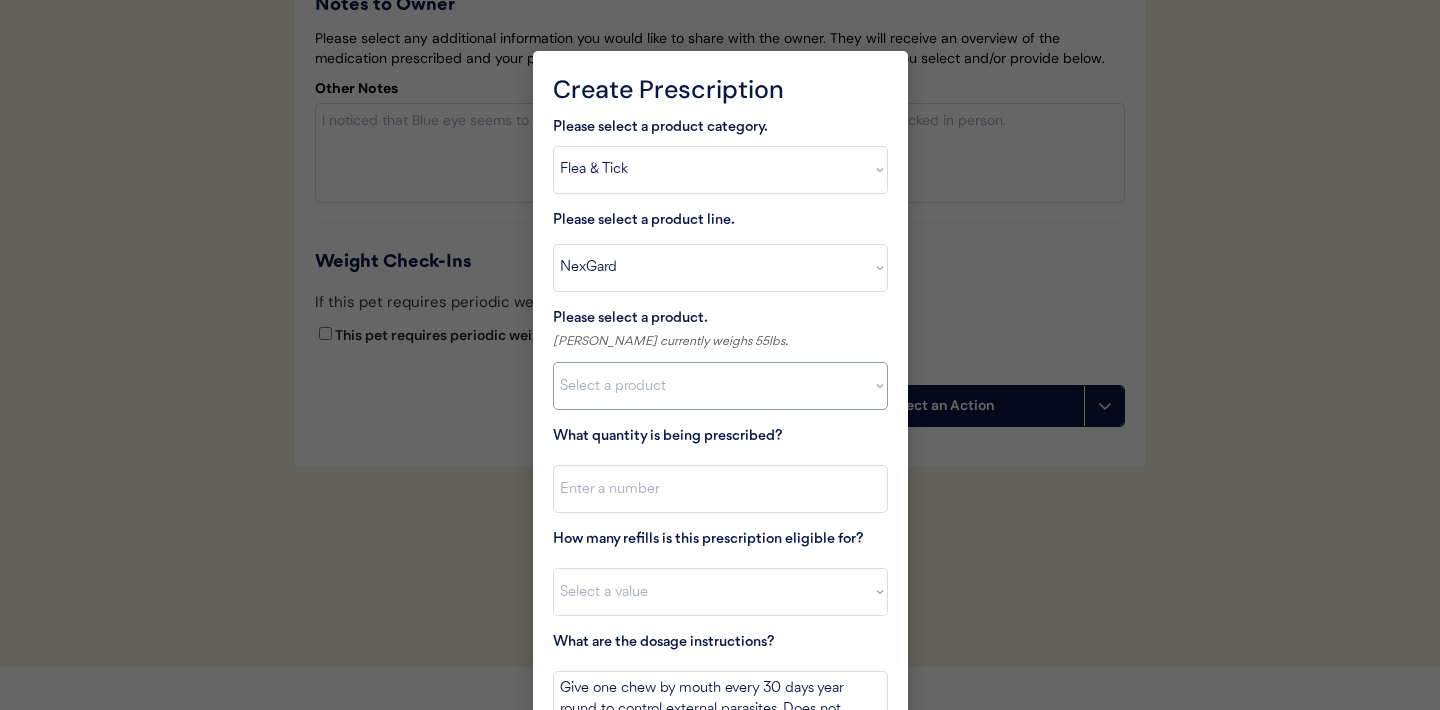 click on "Select a product NexGard, 4 - 10lbs NexGard, 10.1 - 24lbs NexGard, 24.1 - 60lbs NexGard, 60.1 - 121lbs" at bounding box center [720, 386] 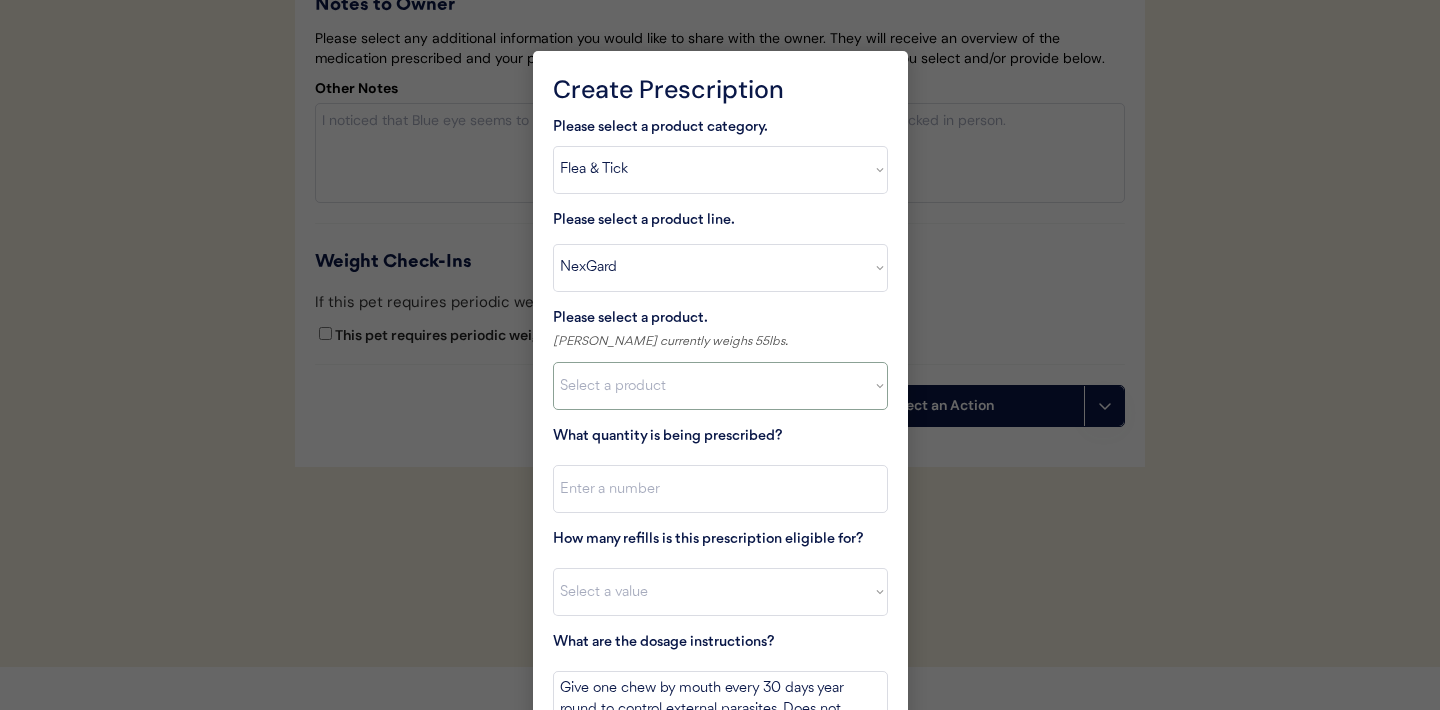 select on ""1348695171700984260__LOOKUP__1670802168528x104437410217383500"" 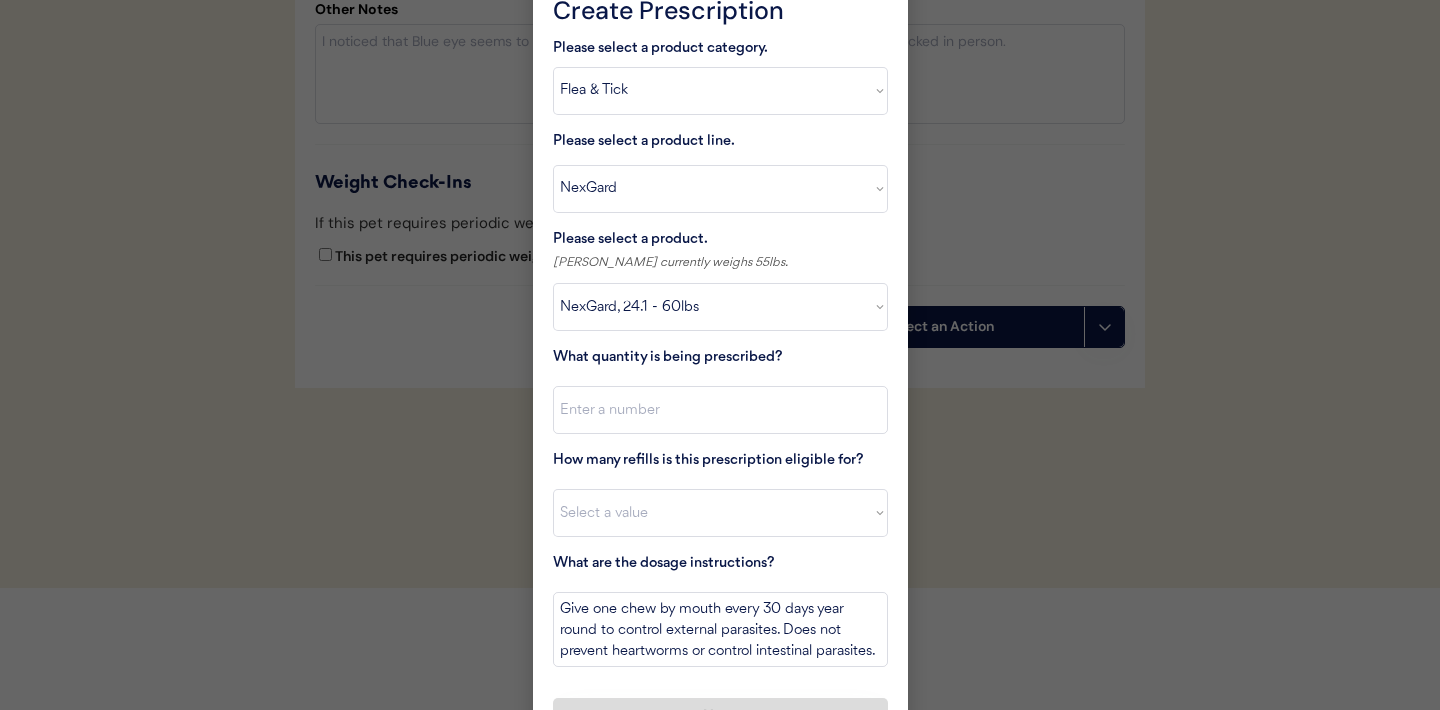 scroll, scrollTop: 3229, scrollLeft: 0, axis: vertical 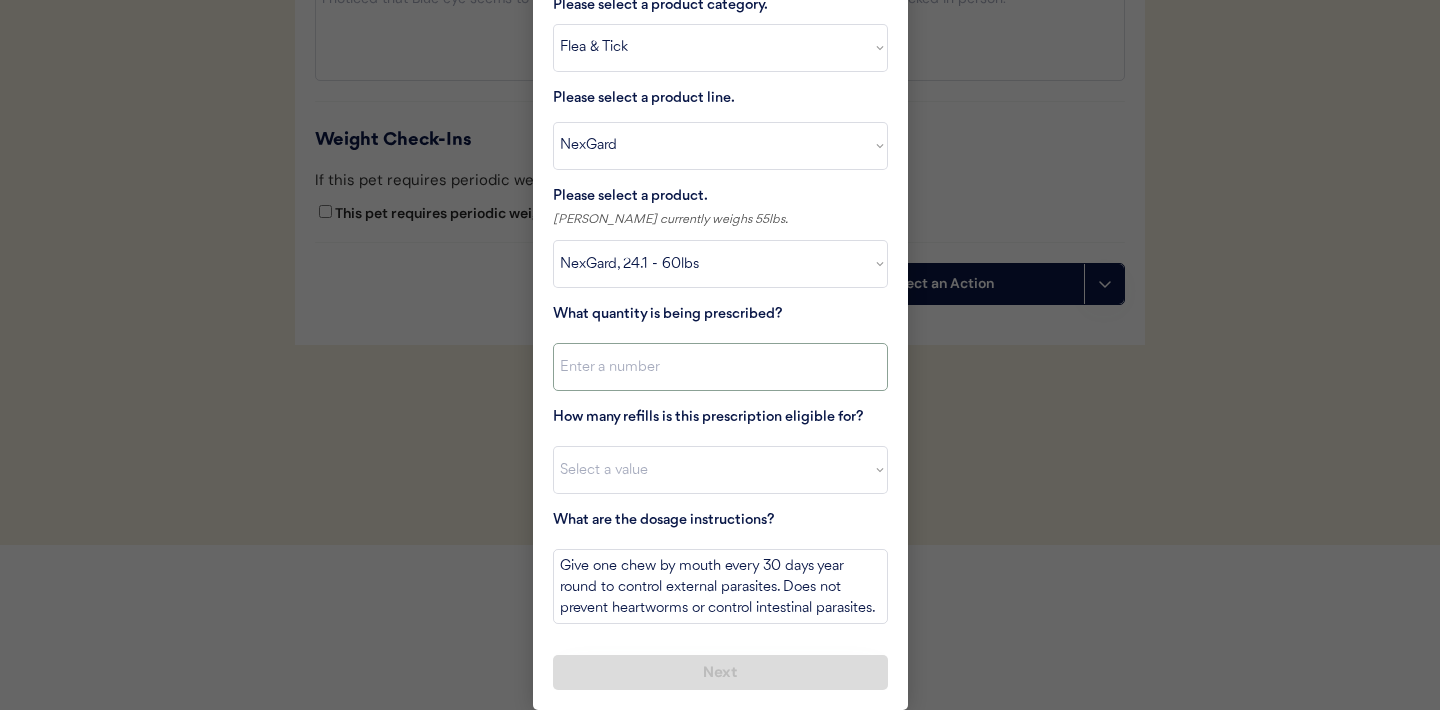 click at bounding box center [720, 367] 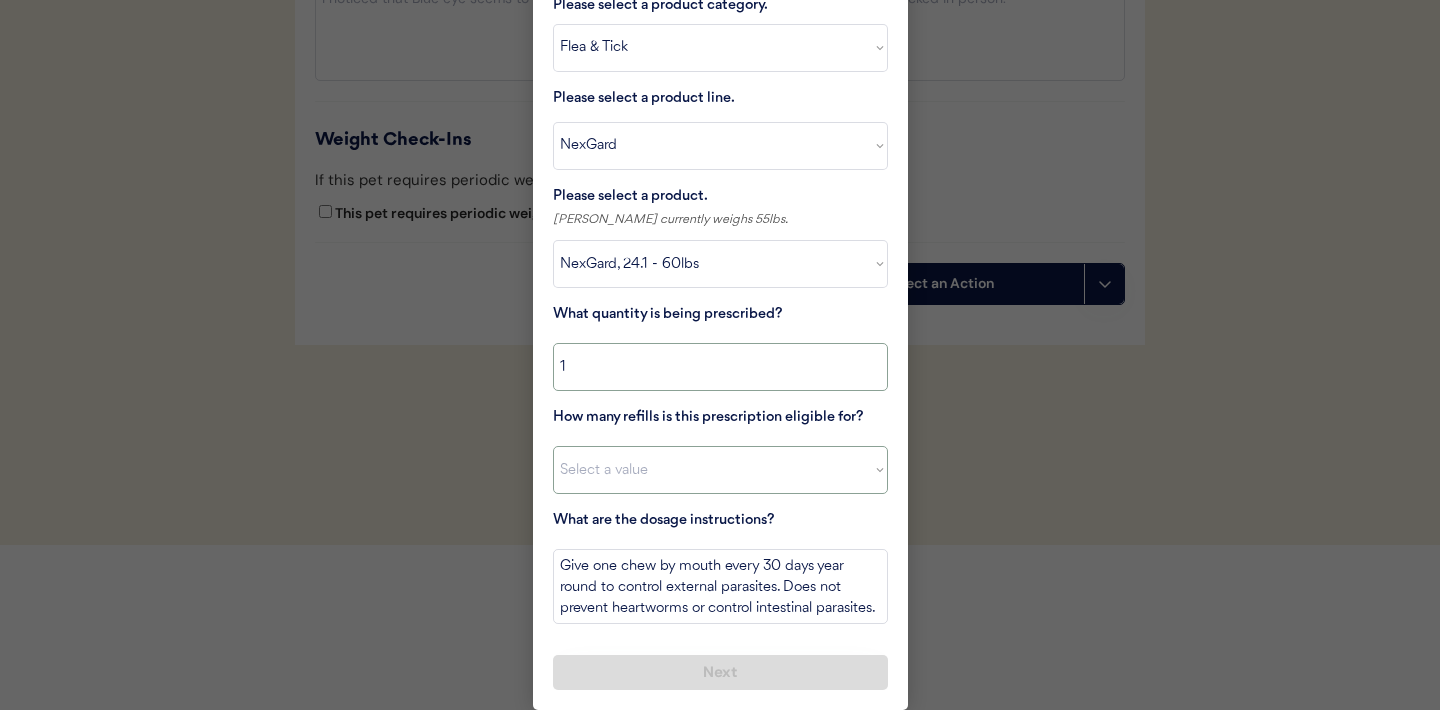 type on "1" 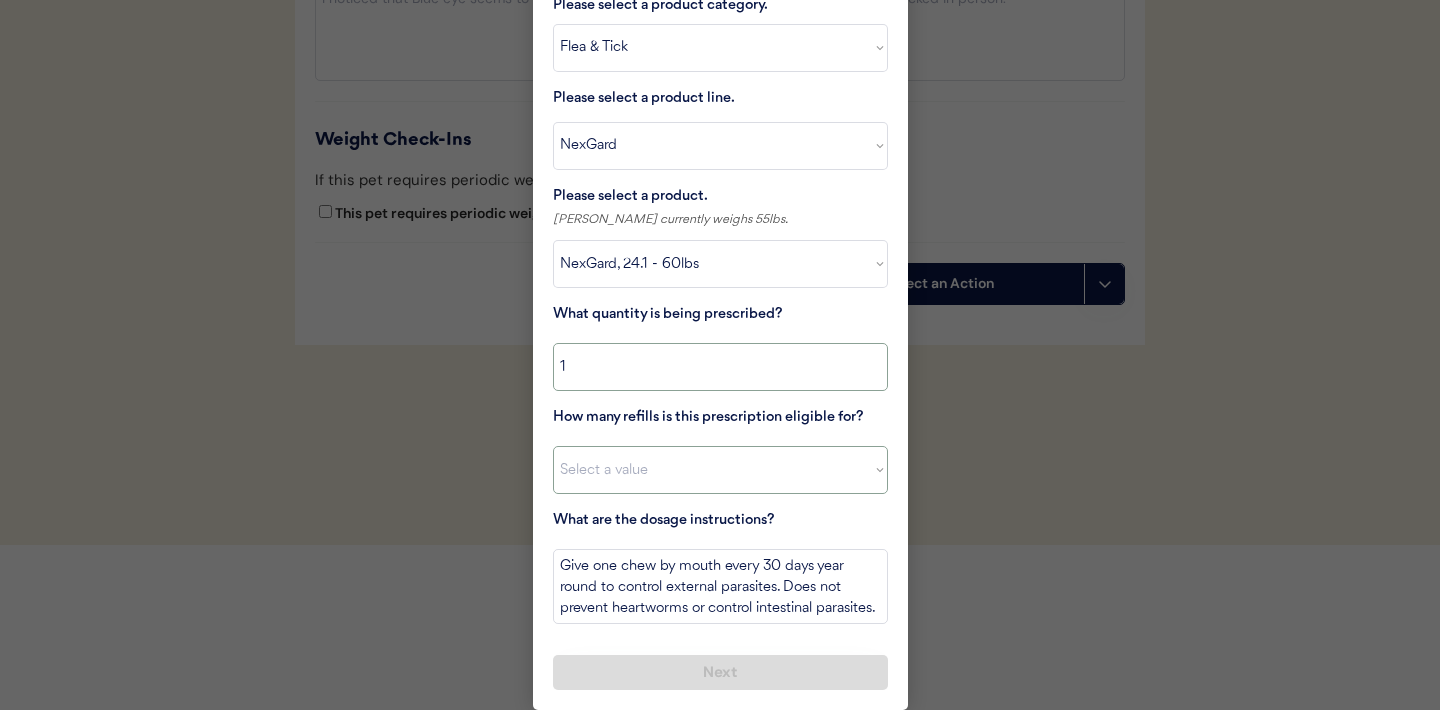click on "Select a value 0 1 2 3 4 5 6 7 8 10 11" at bounding box center (720, 470) 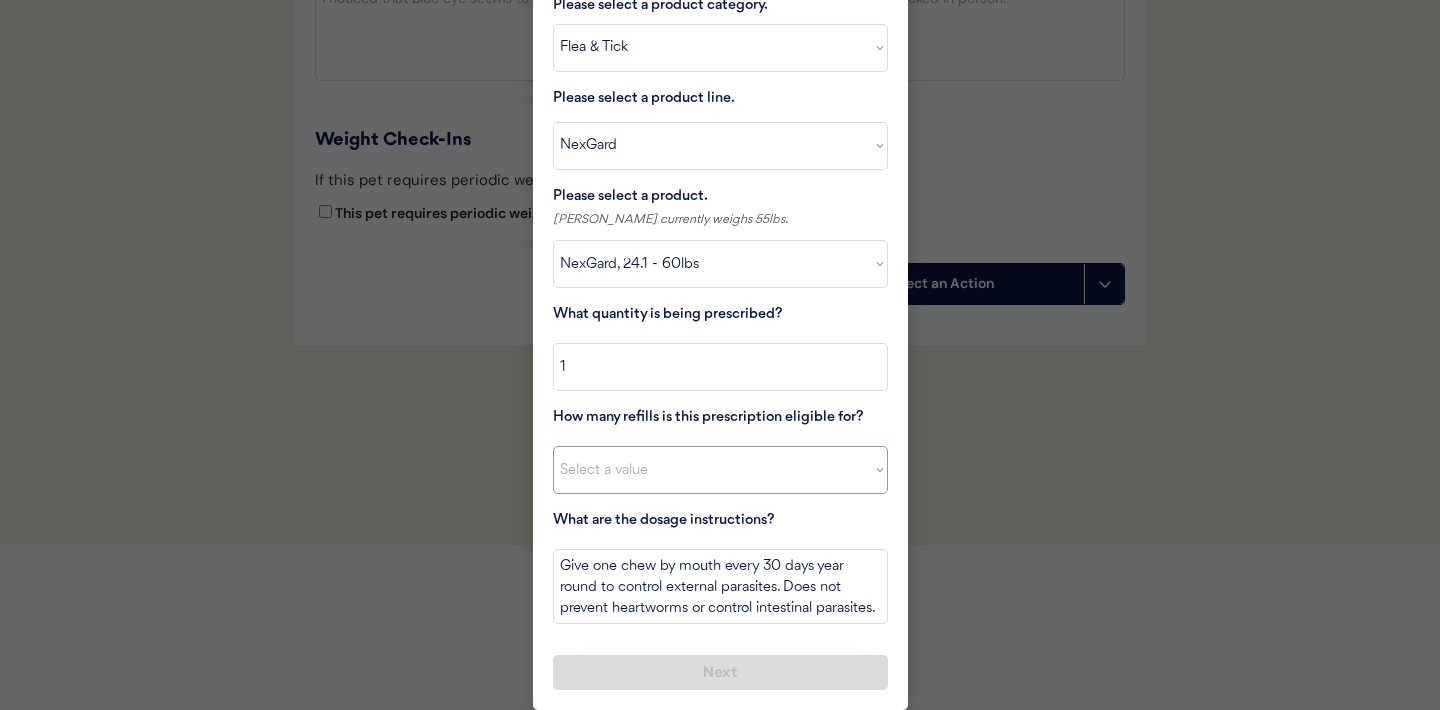 select on "11" 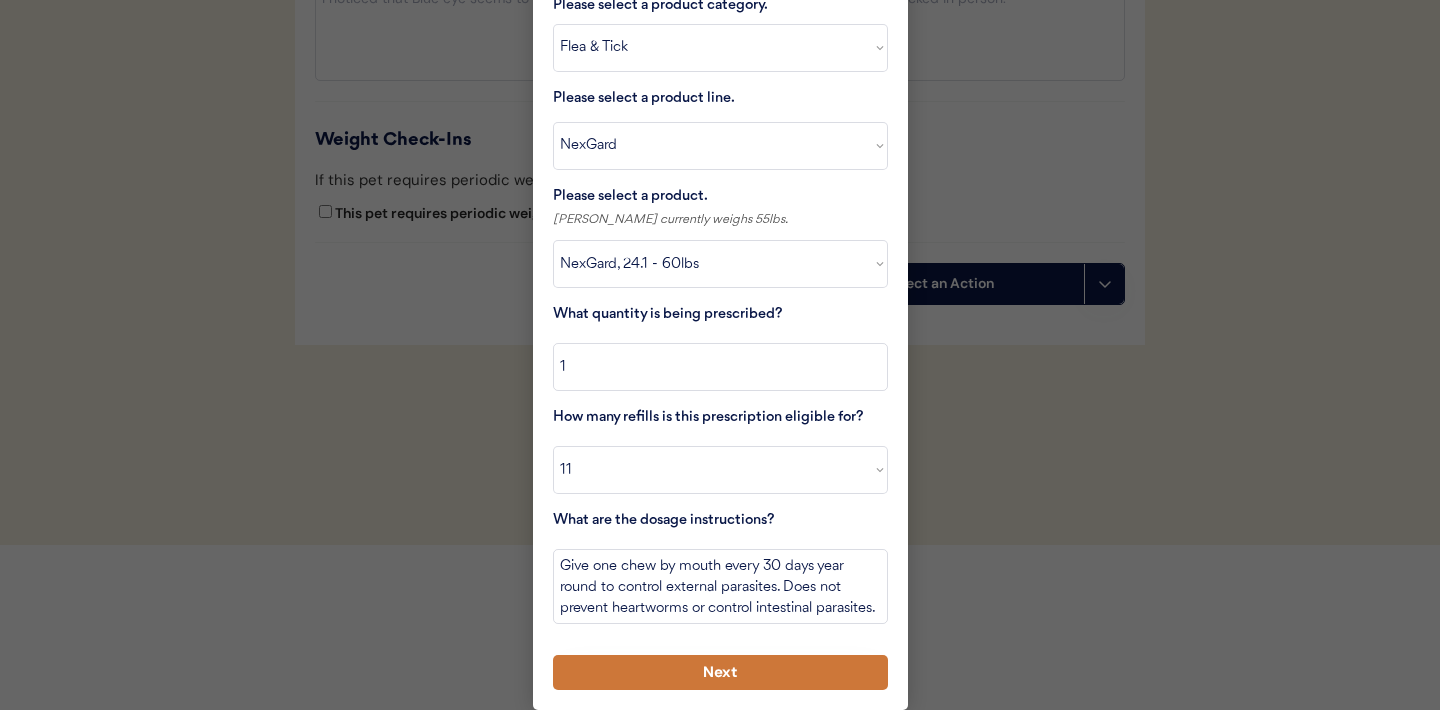 click on "Next" at bounding box center [720, 672] 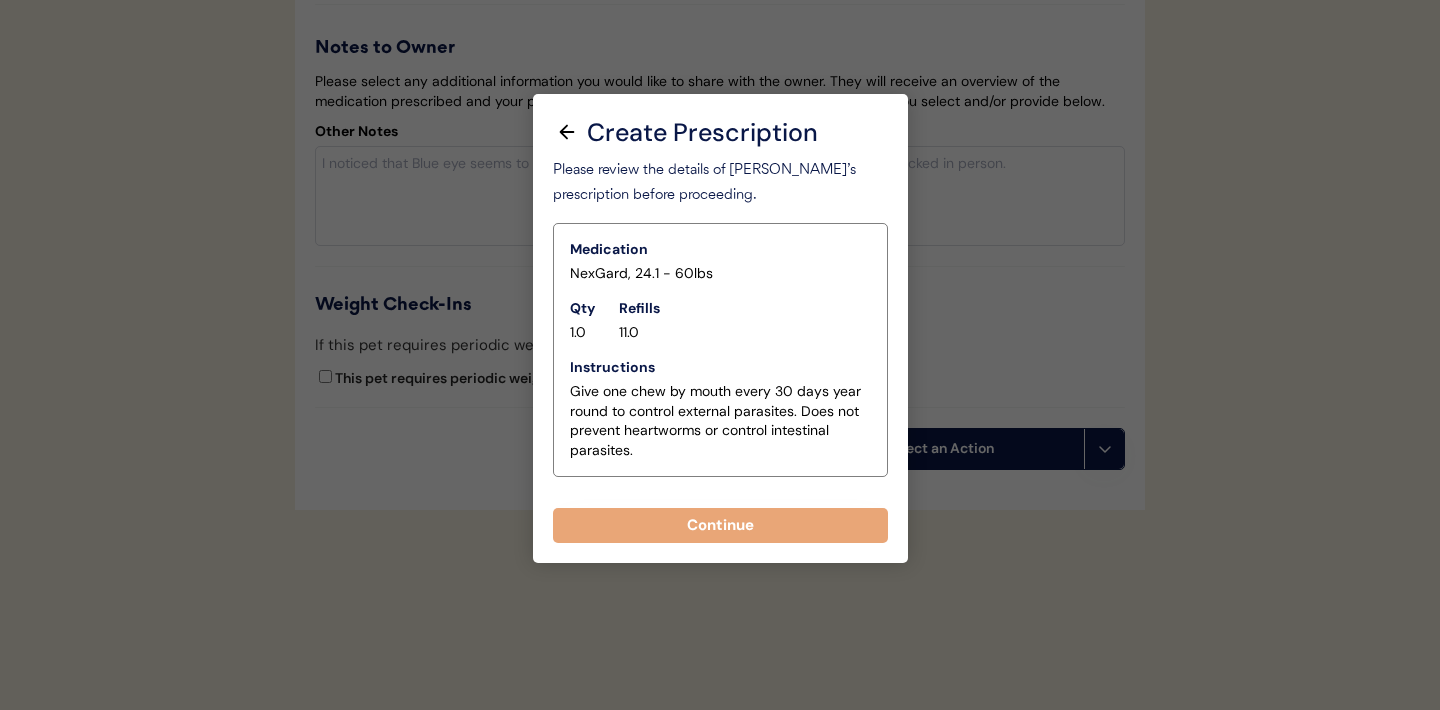 scroll, scrollTop: 3107, scrollLeft: 0, axis: vertical 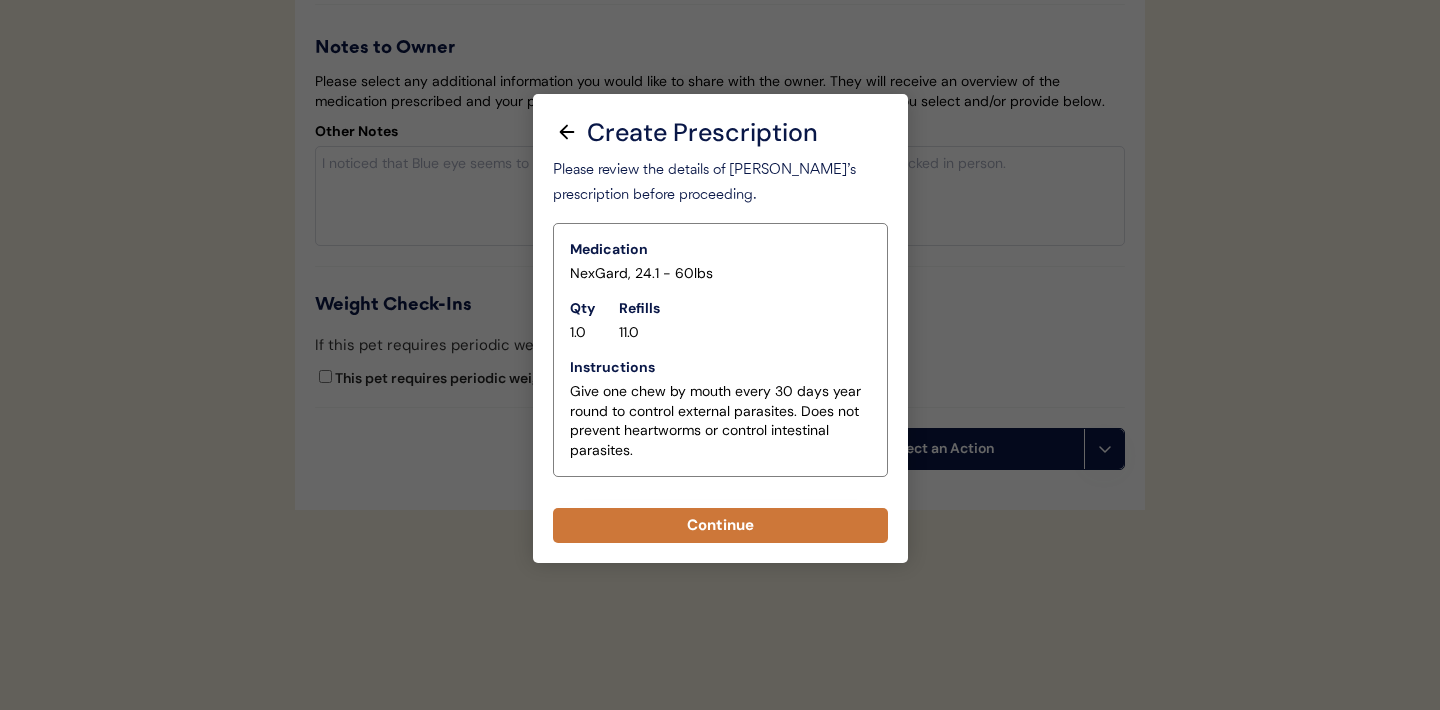 click on "Continue" at bounding box center [720, 525] 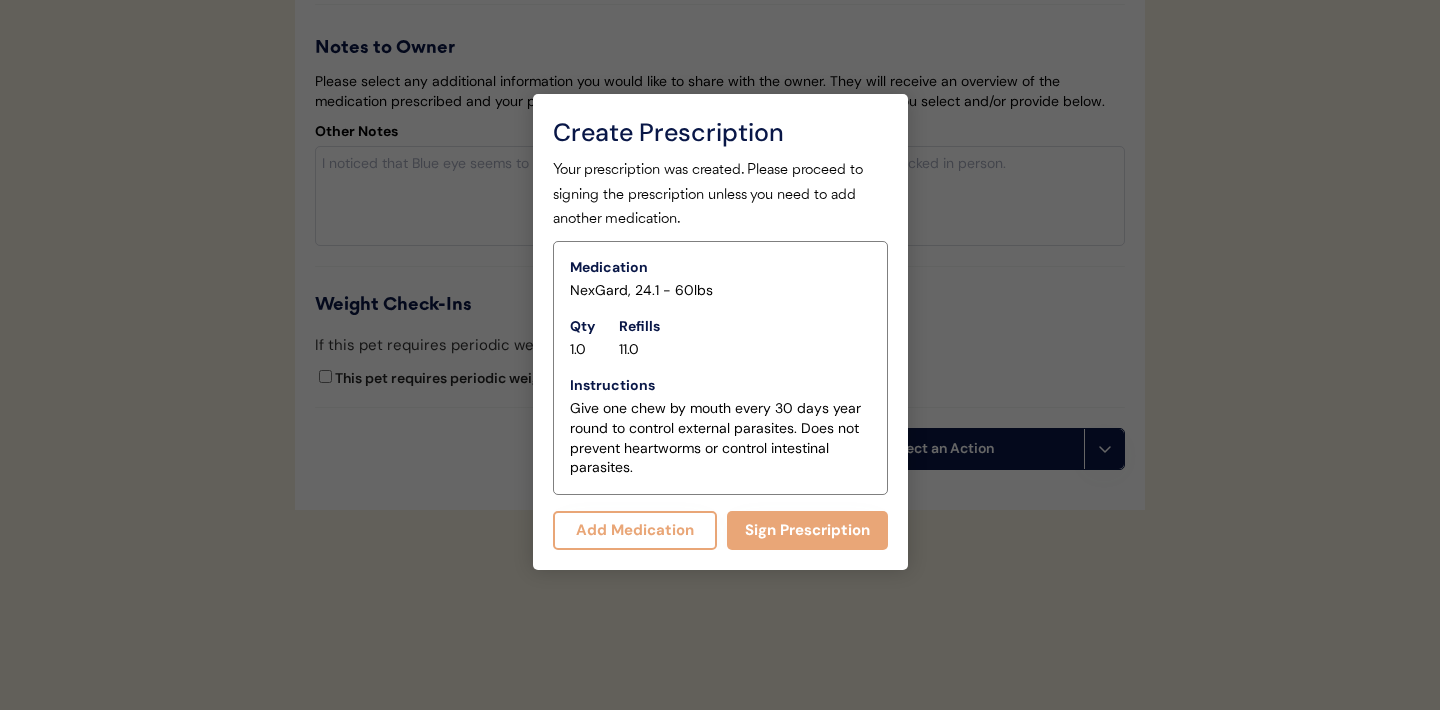 scroll, scrollTop: 3150, scrollLeft: 0, axis: vertical 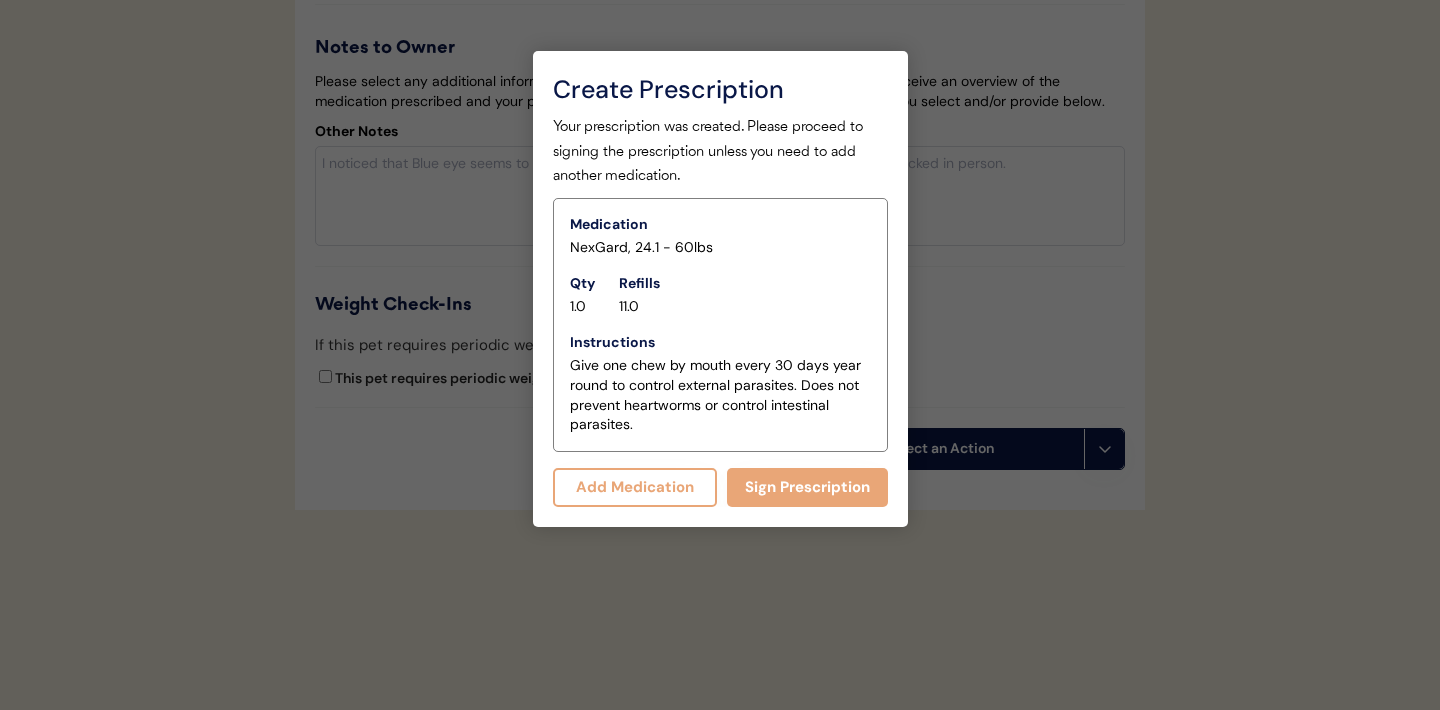 click at bounding box center (720, 355) 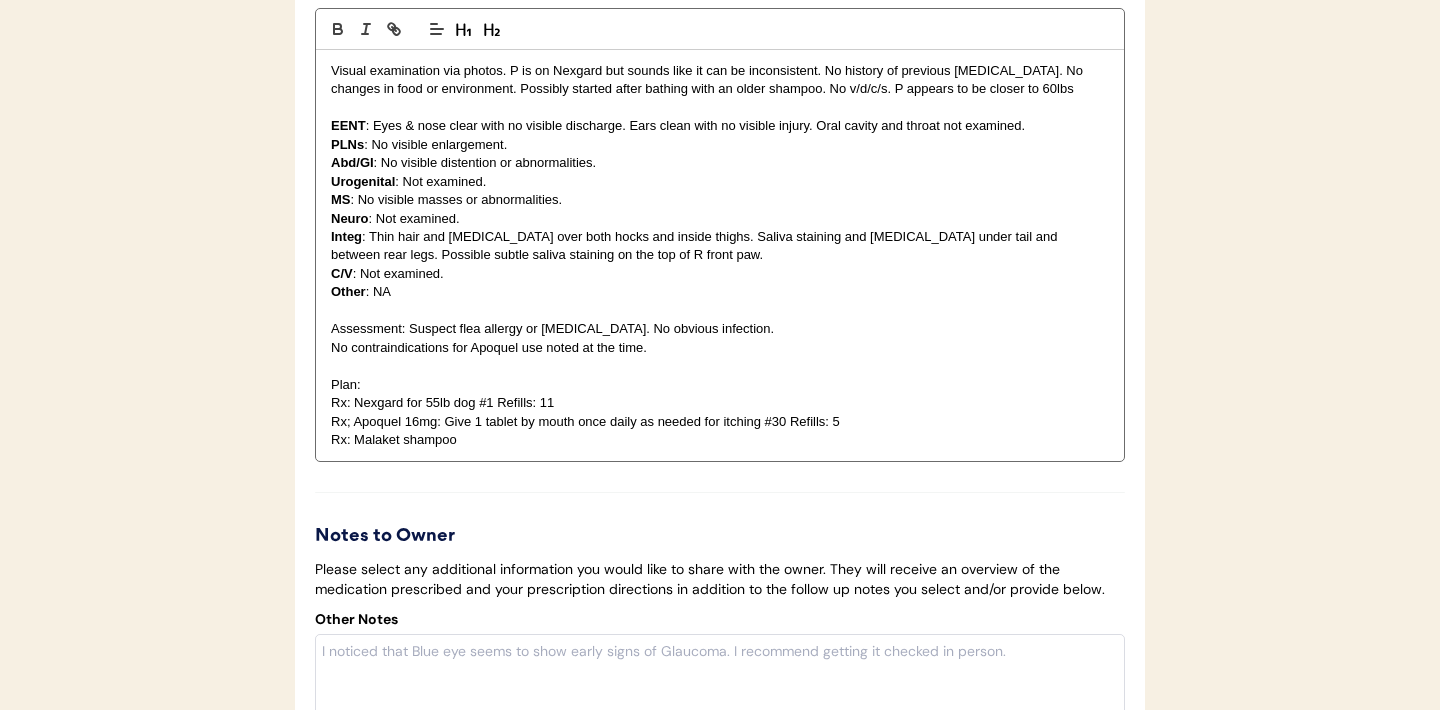 scroll, scrollTop: 2621, scrollLeft: 0, axis: vertical 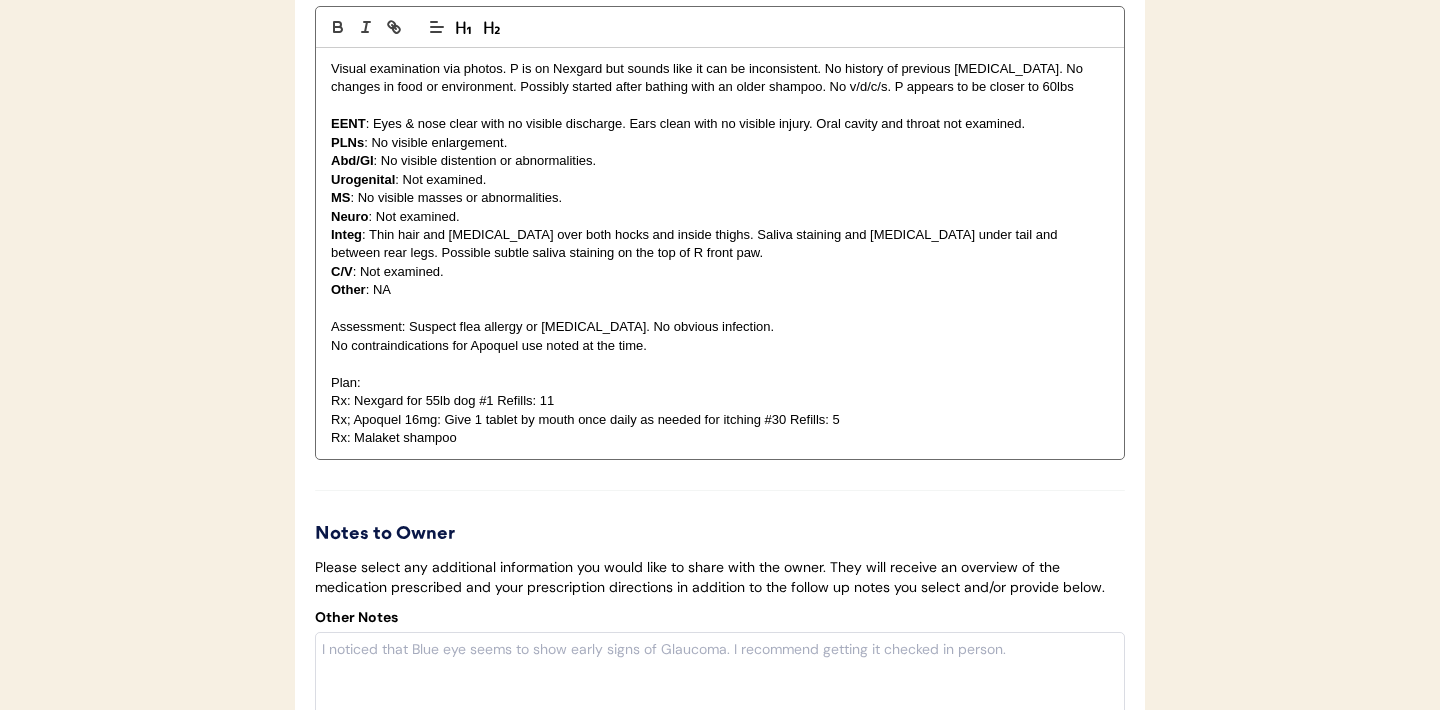 click on "MS : No visible masses or abnormalities." at bounding box center (720, 198) 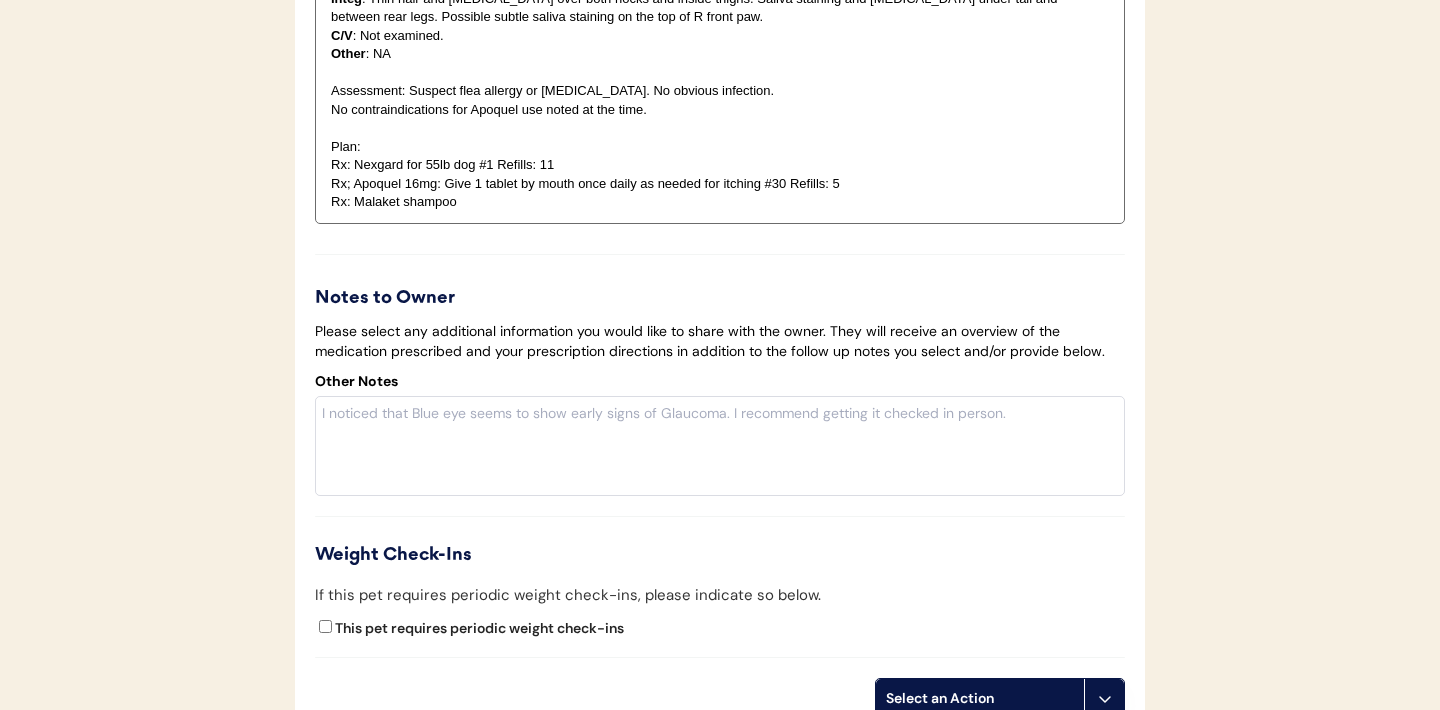 scroll, scrollTop: 3150, scrollLeft: 0, axis: vertical 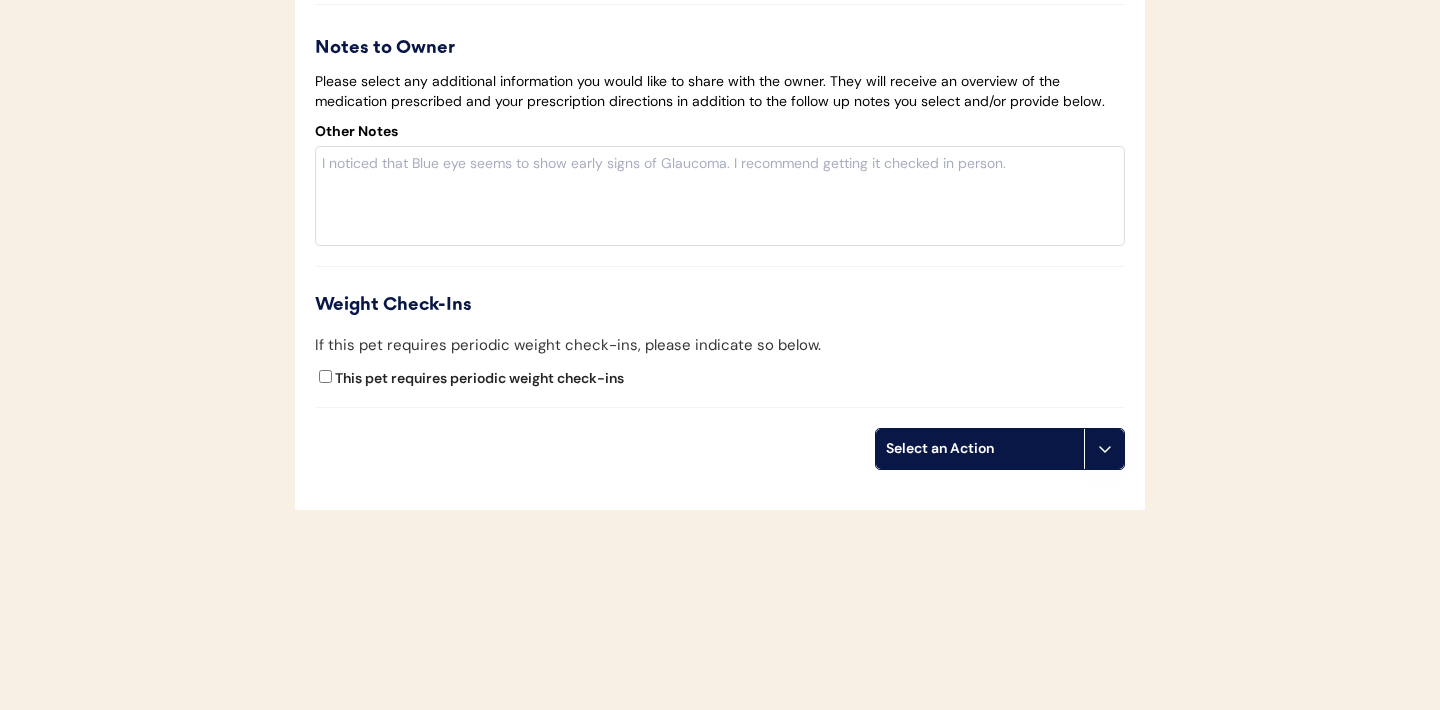 click 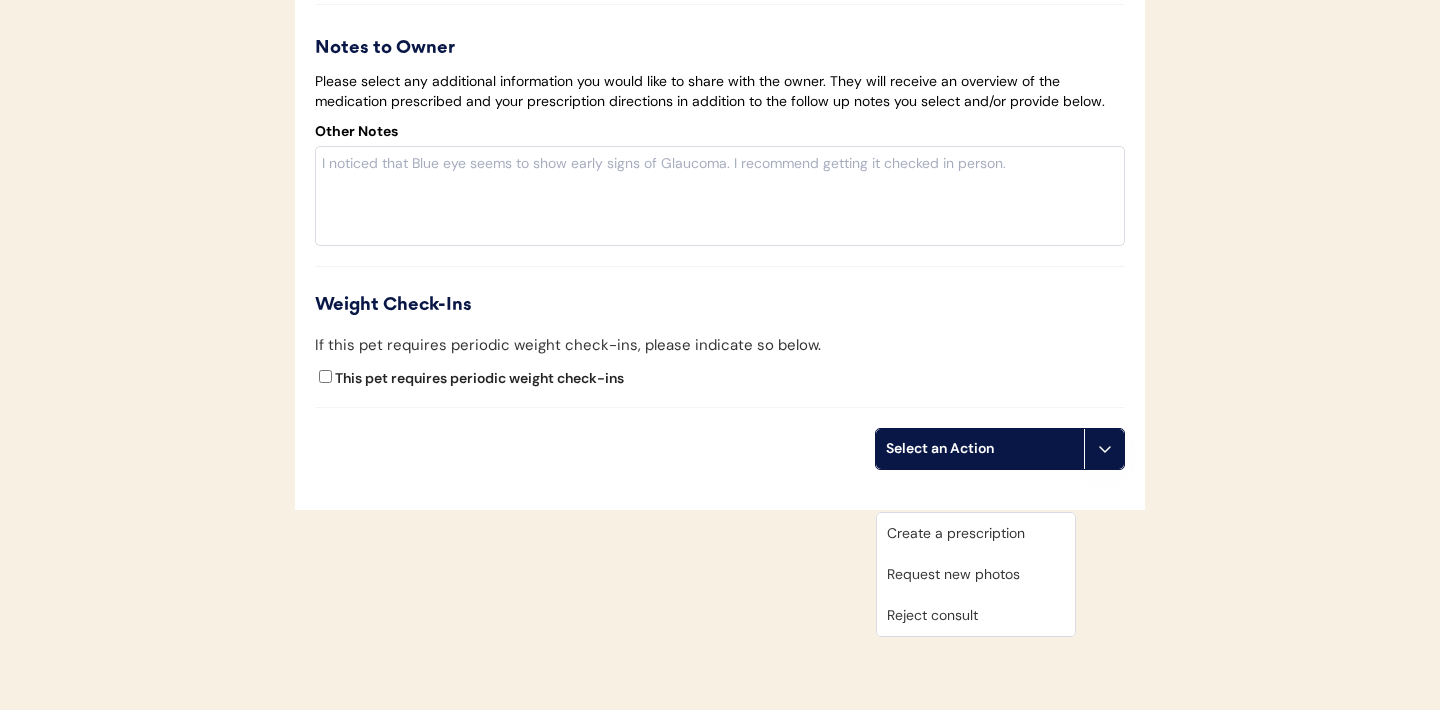 click on "Create a prescription" at bounding box center [976, 533] 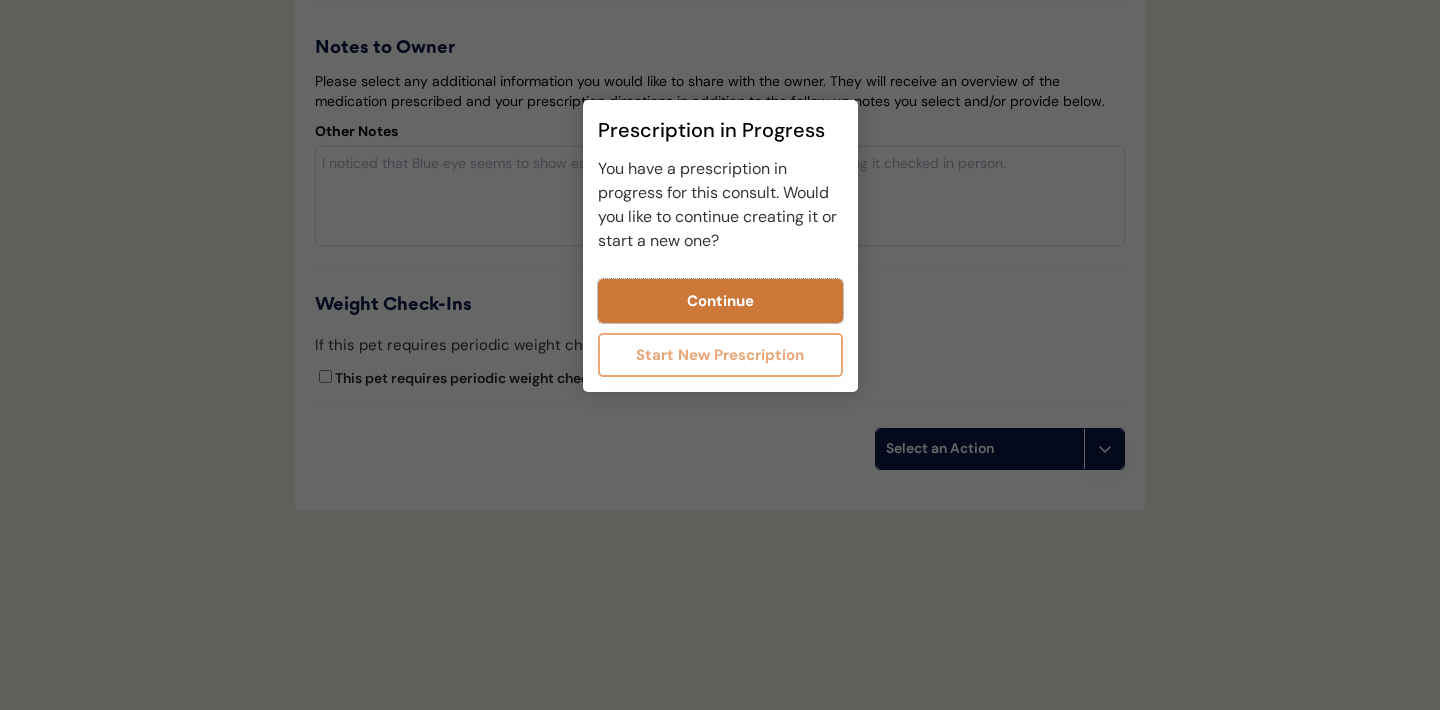 click on "Continue" at bounding box center (720, 301) 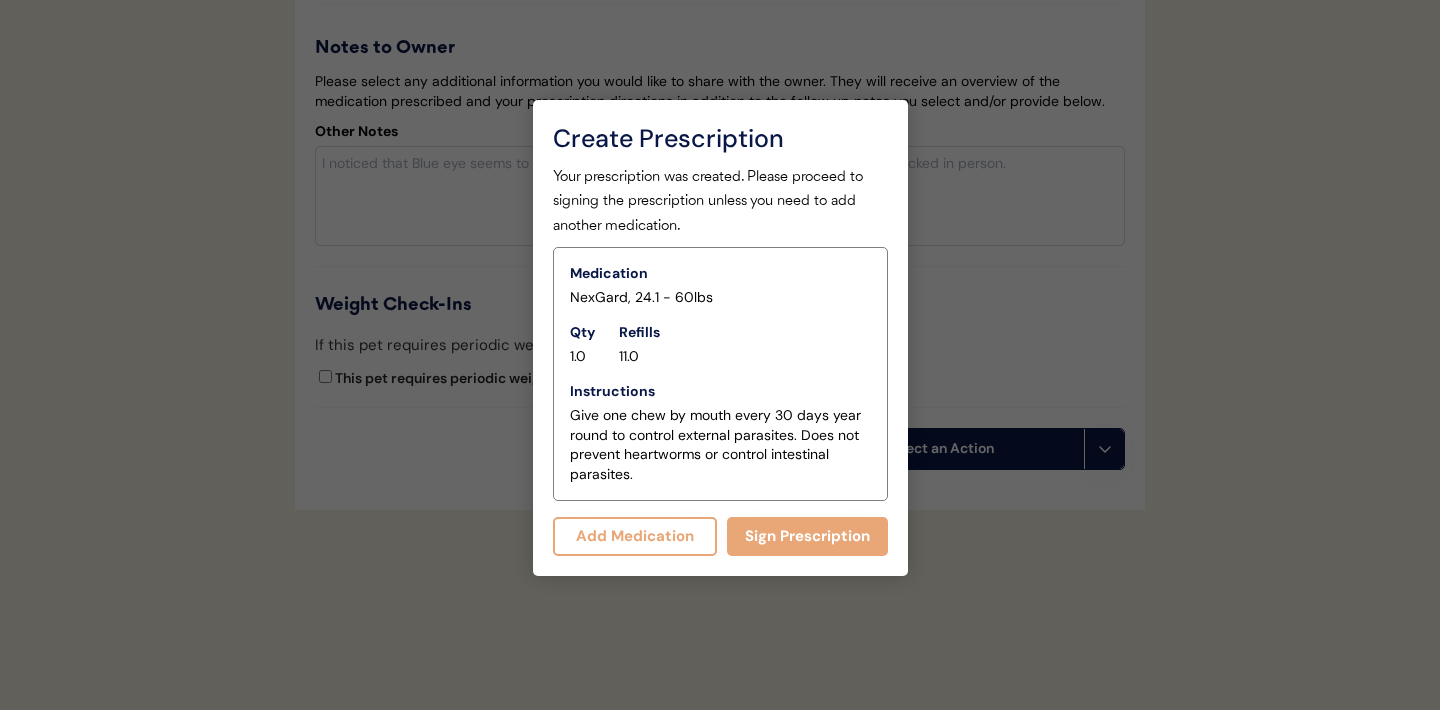 click on "Add Medication" at bounding box center (635, 536) 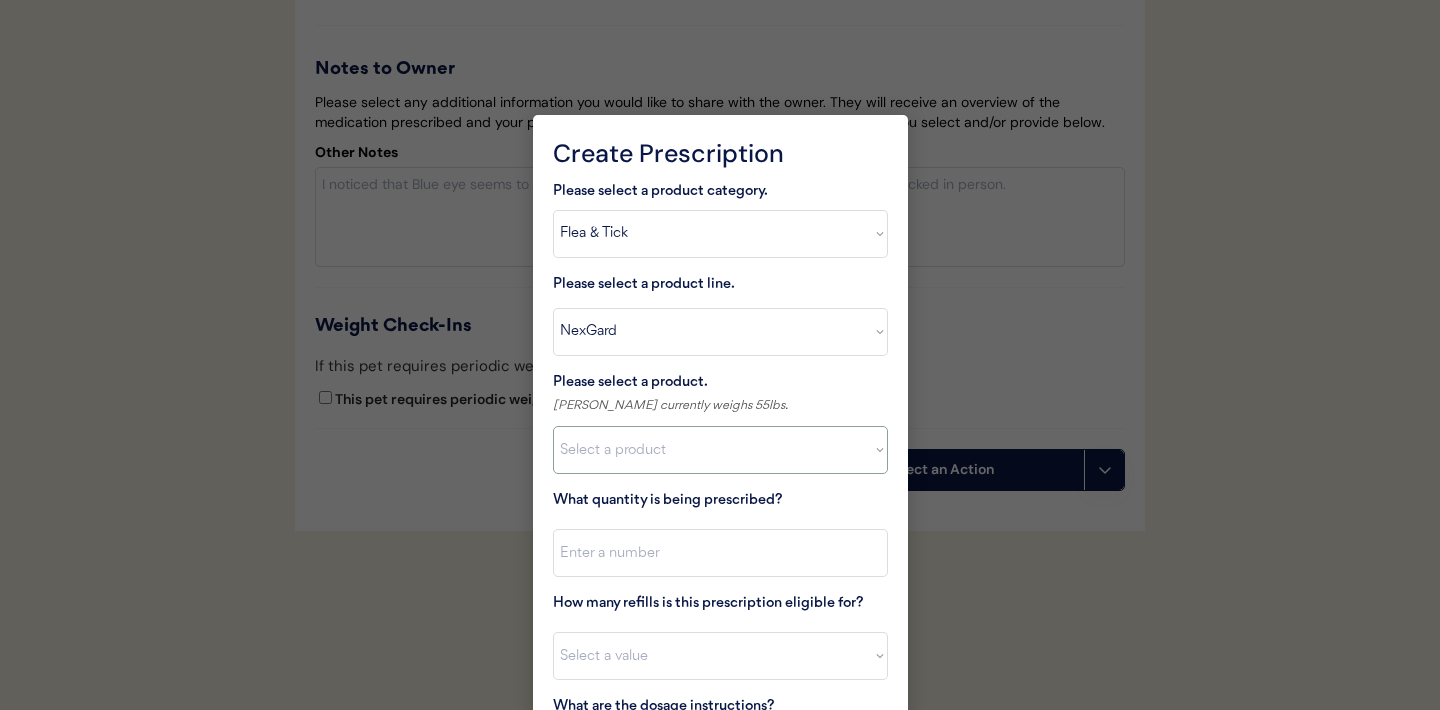 scroll, scrollTop: 3047, scrollLeft: 0, axis: vertical 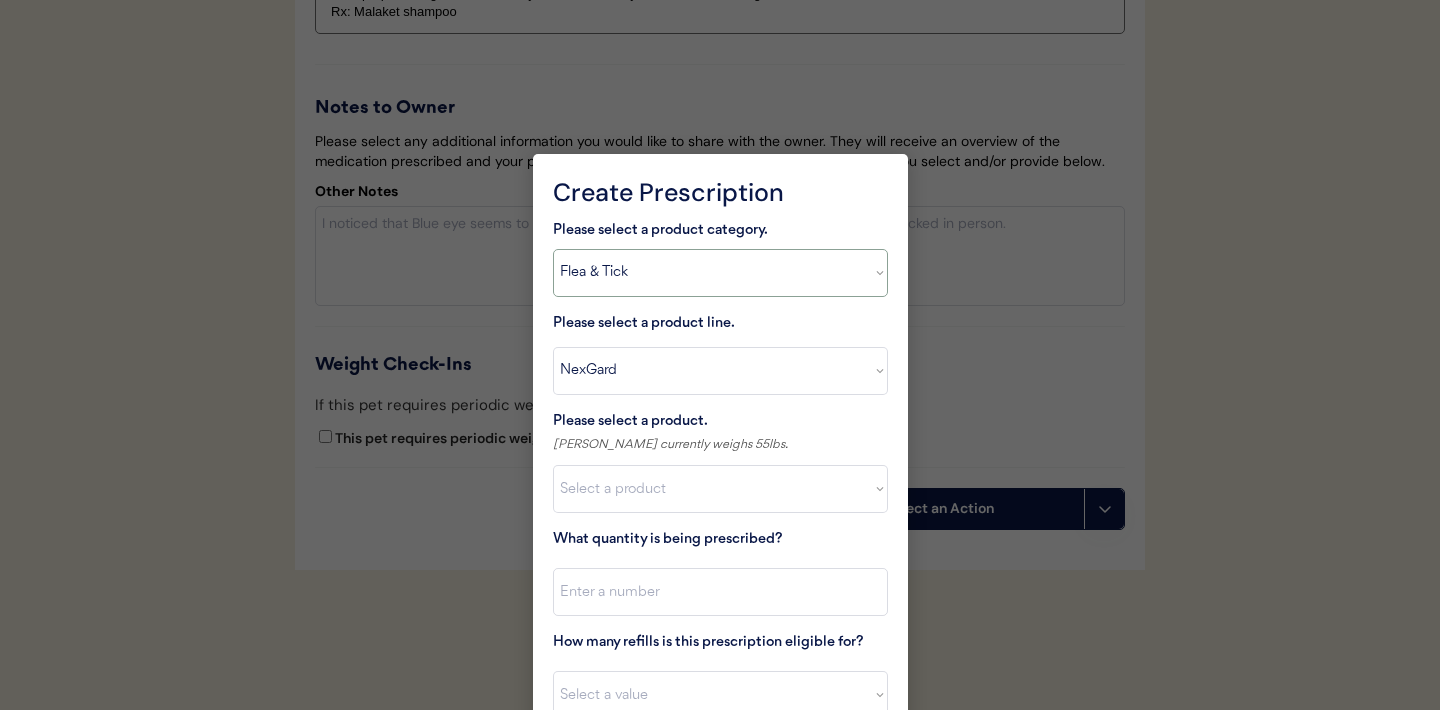 click on "Select a product category [MEDICAL_DATA] Antibiotics Anxiety Combo [MEDICAL_DATA] Prevention Flea & Tick [MEDICAL_DATA]" at bounding box center [720, 273] 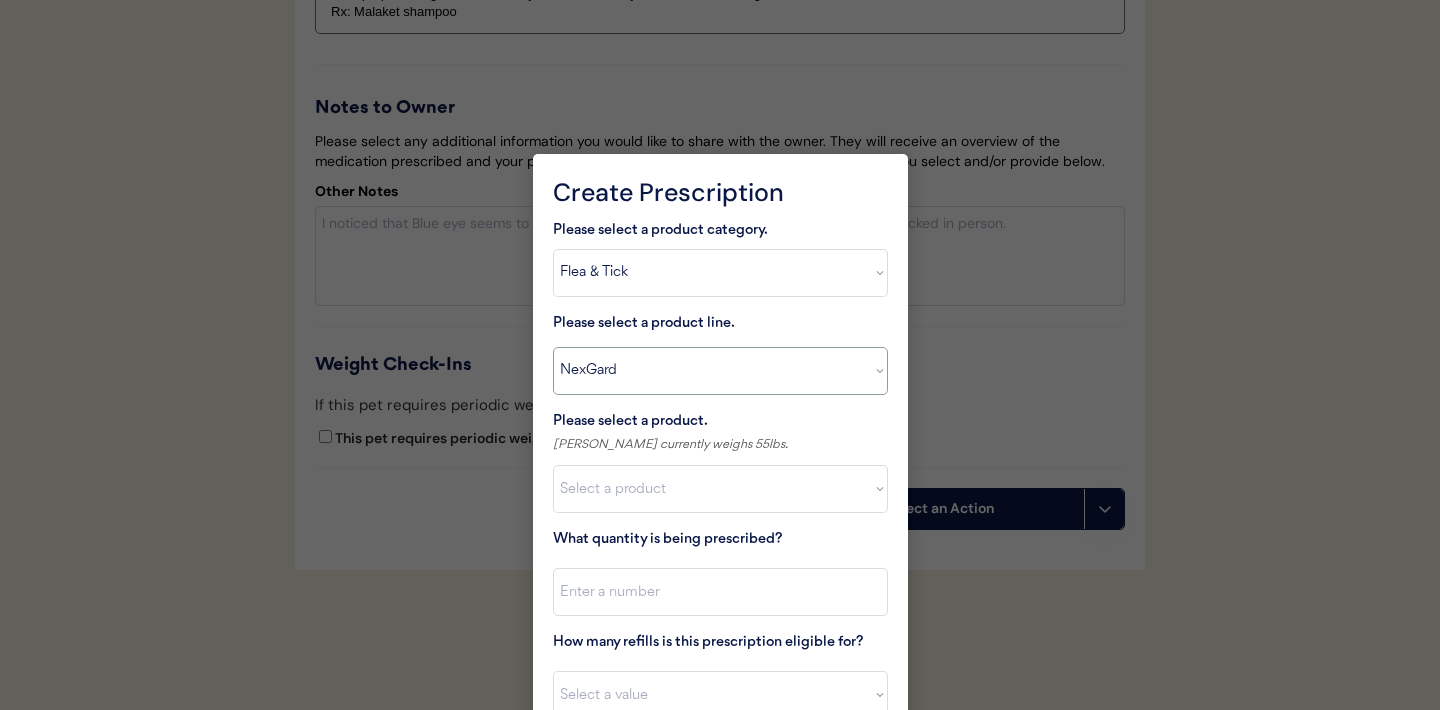 type 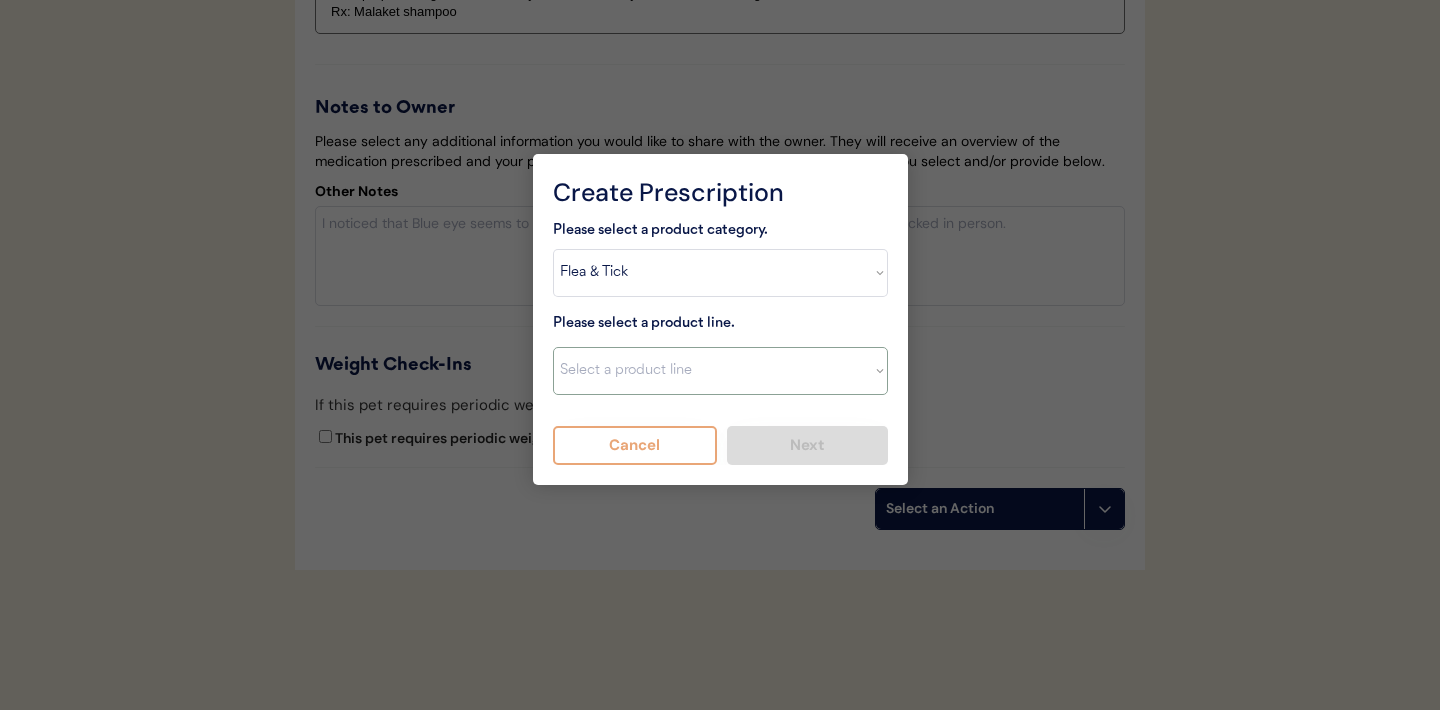 click on "Select a product line Apoquel Chewable Tablet Apoquel Tablet [MEDICAL_DATA] DermaBenSs Shampoo [MEDICAL_DATA] Mal-A-Ket Shampoo Mal-A-Ket Wipes Malaseb Shampoo MiconaHex+Triz Mousse MiconaHex+Triz Wipes [MEDICAL_DATA] [MEDICAL_DATA]-P" at bounding box center (720, 371) 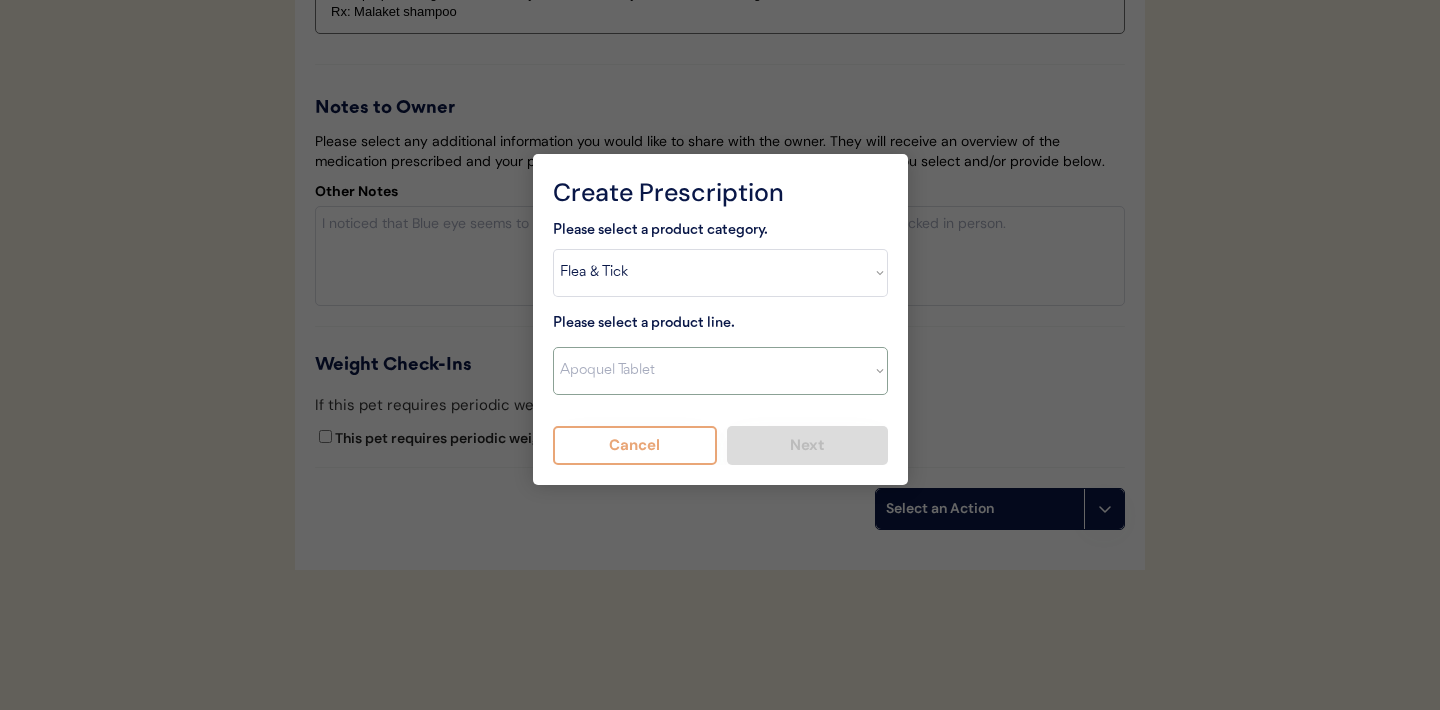 type on "Give XXX tablet(s) by mouth once daily as needed for itchiness due to allergies. Discontinue immediately if worsening hair loss, rash, or numerous small lumps appear." 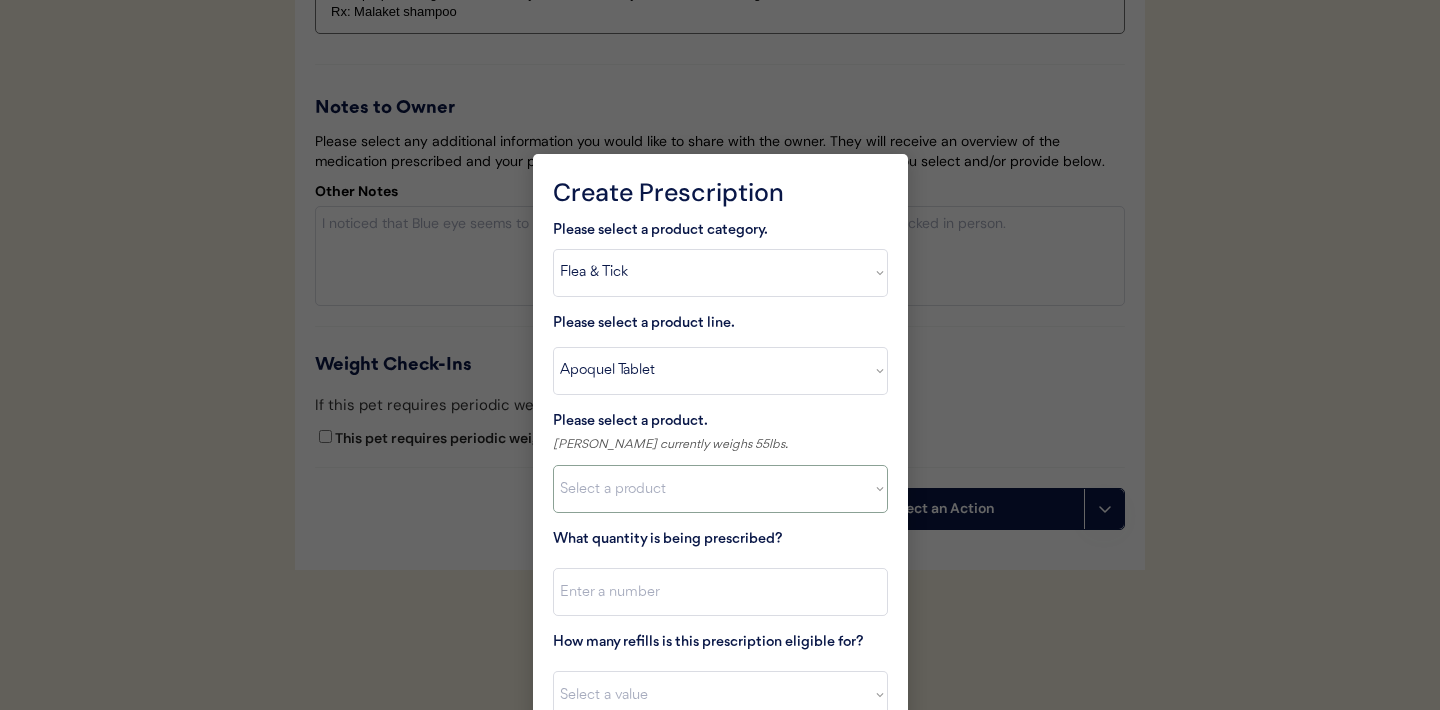 click on "Select a product Apoquel Tablet (16 mg) Apoquel Tablet (3.6 mg) Apoquel Tablet (5.4 mg)" at bounding box center (720, 489) 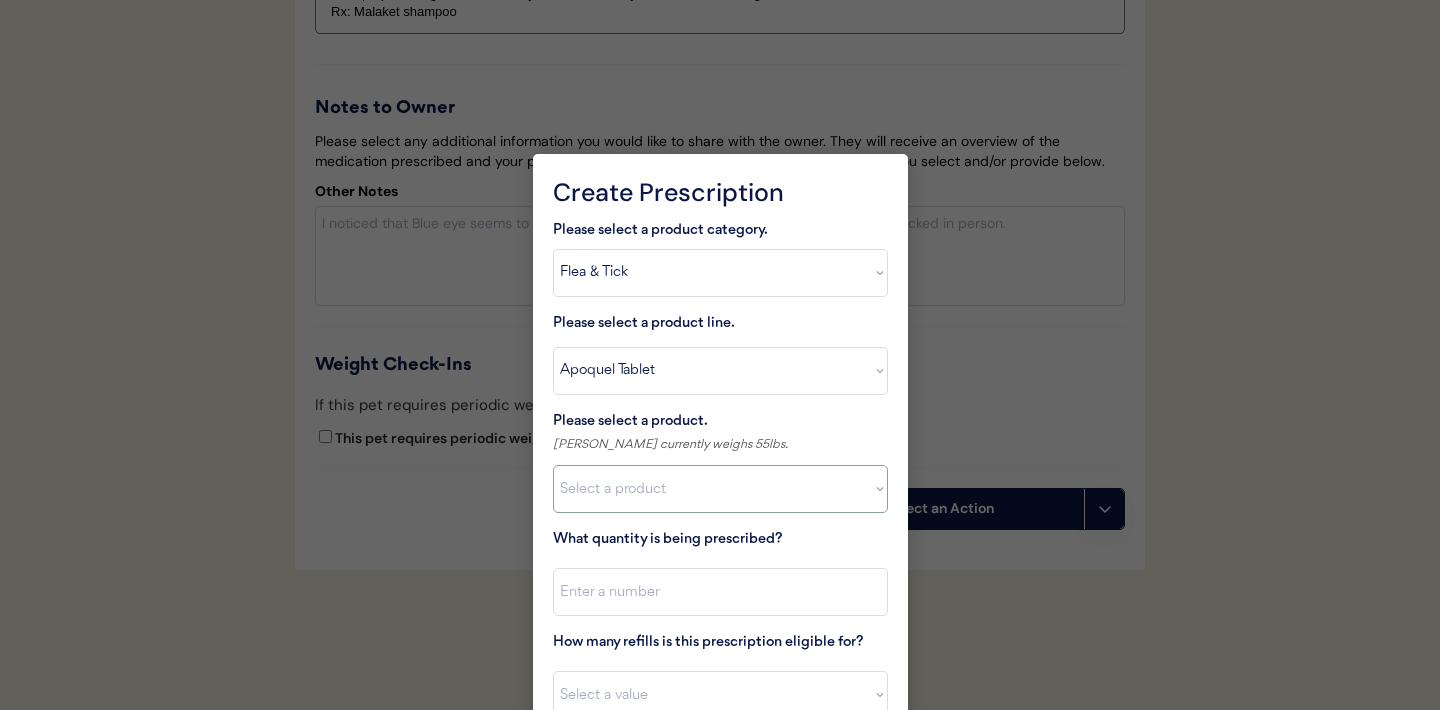 select on ""1348695171700984260__LOOKUP__1720647054590x322599372364987400"" 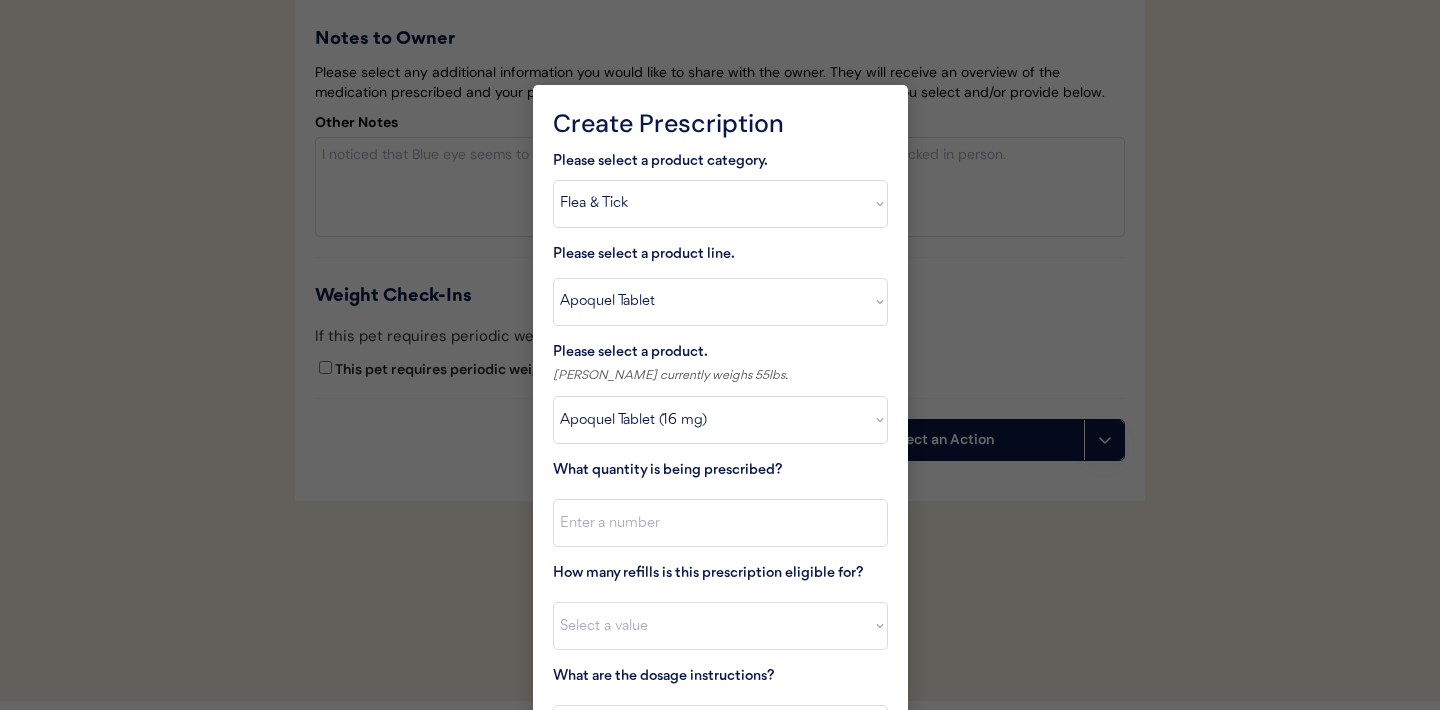 scroll, scrollTop: 3142, scrollLeft: 0, axis: vertical 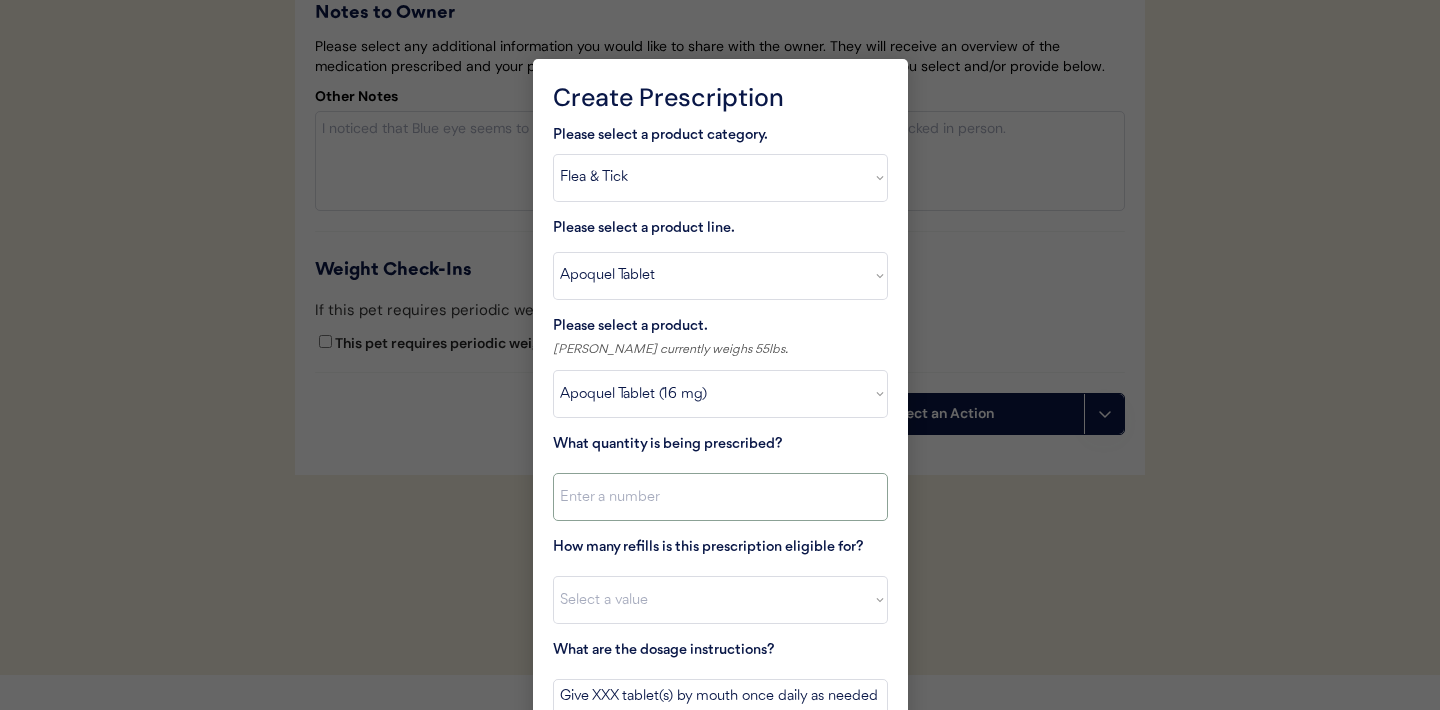 click at bounding box center (720, 497) 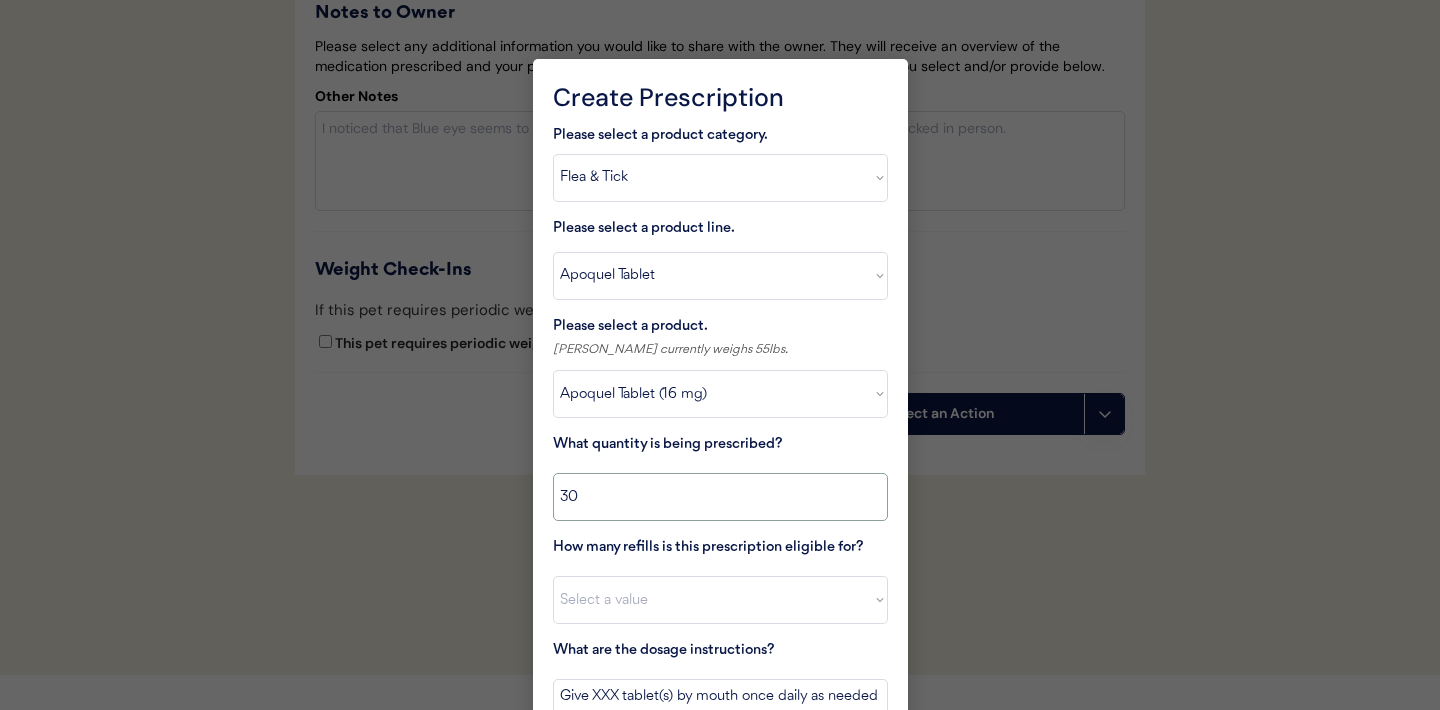 type on "30" 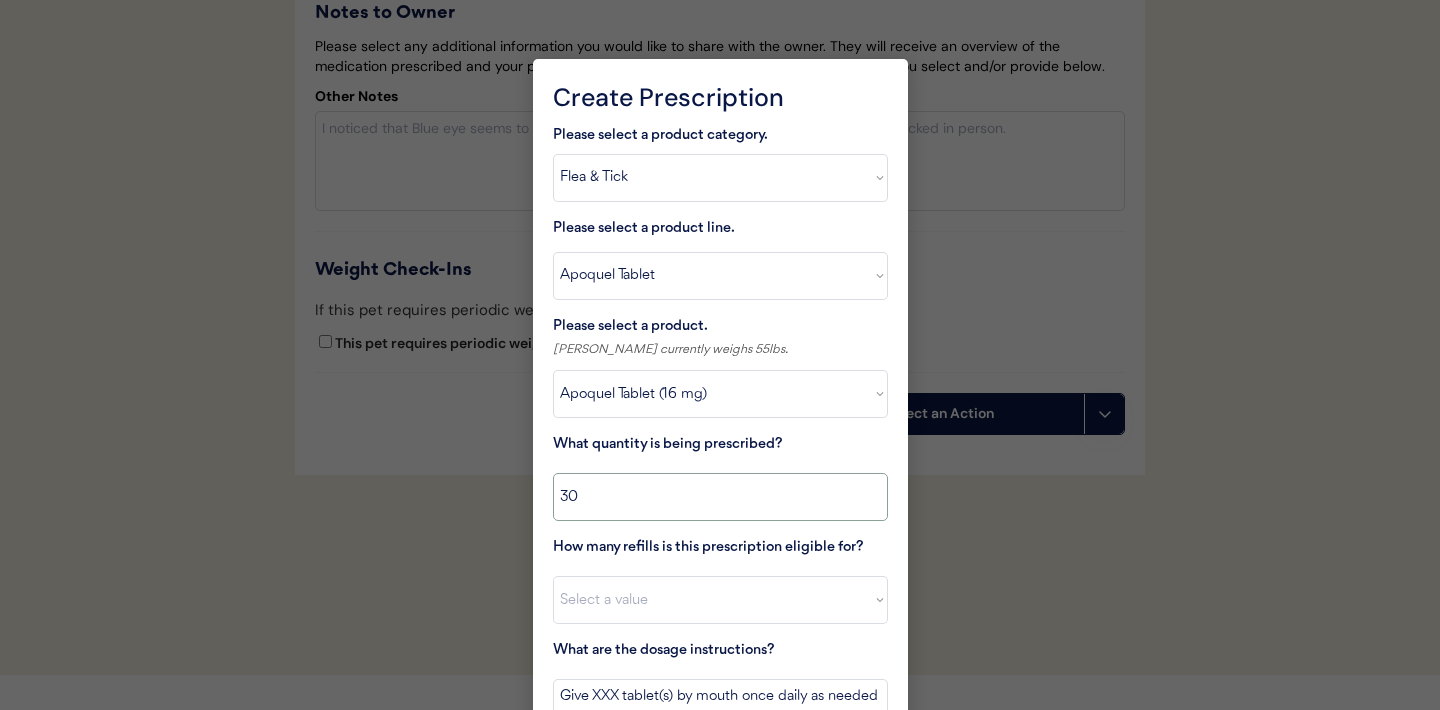 click on "Select a value 0 1 2 3 4 5 6 7 8 10 11" at bounding box center [720, 600] 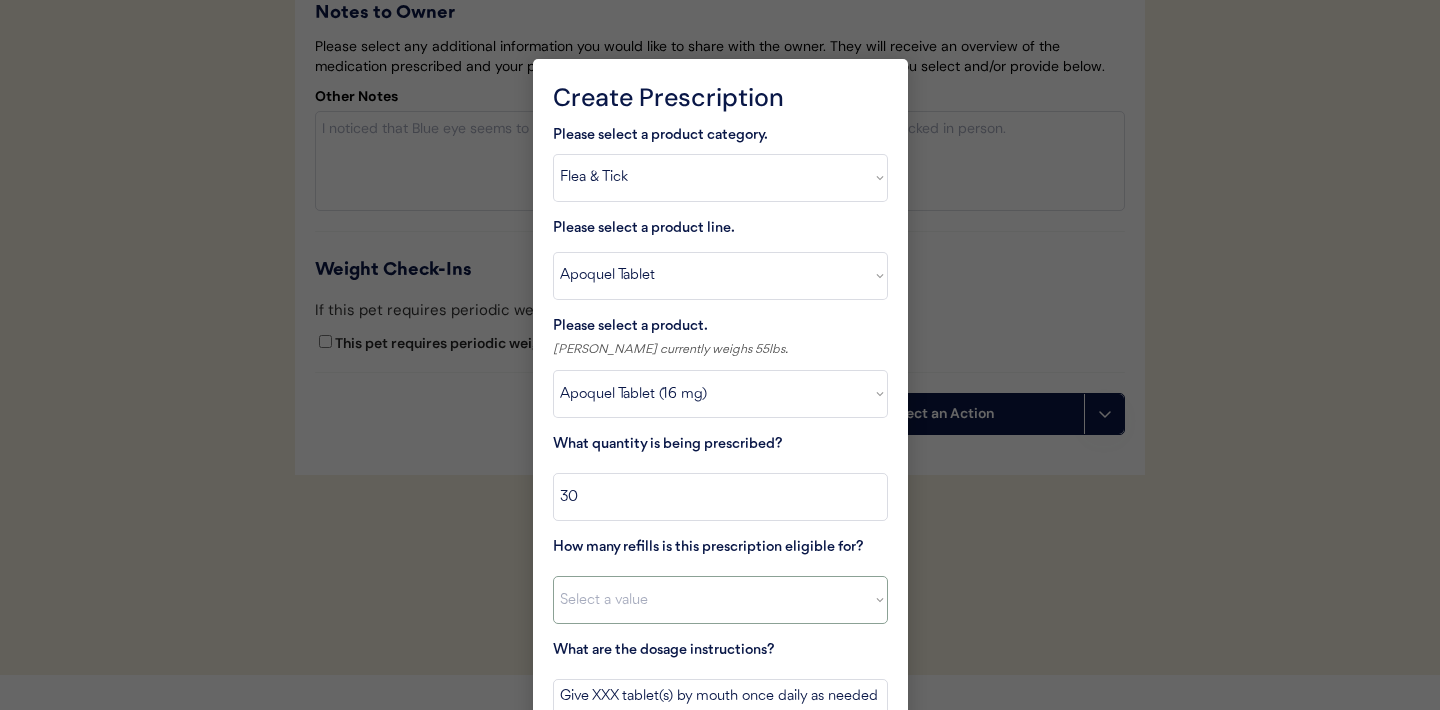 select on "5" 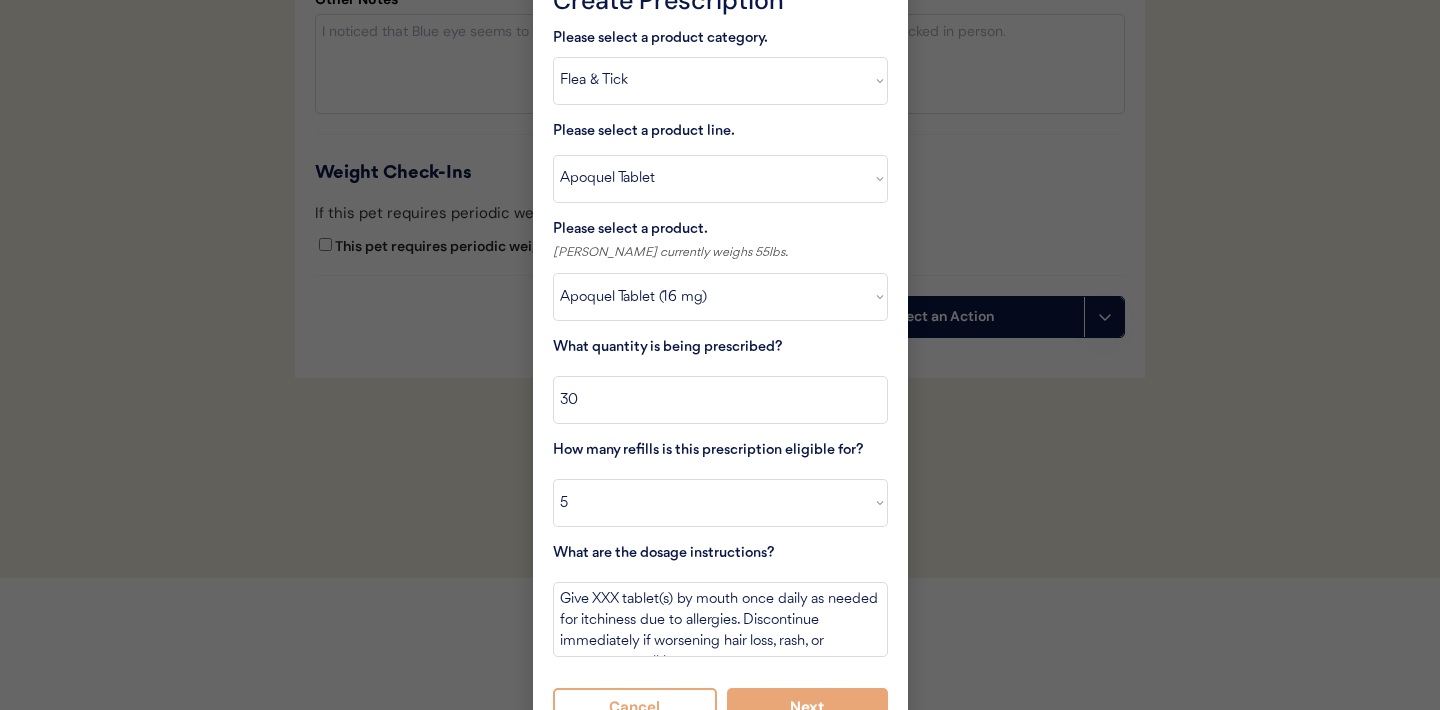 scroll, scrollTop: 3243, scrollLeft: 0, axis: vertical 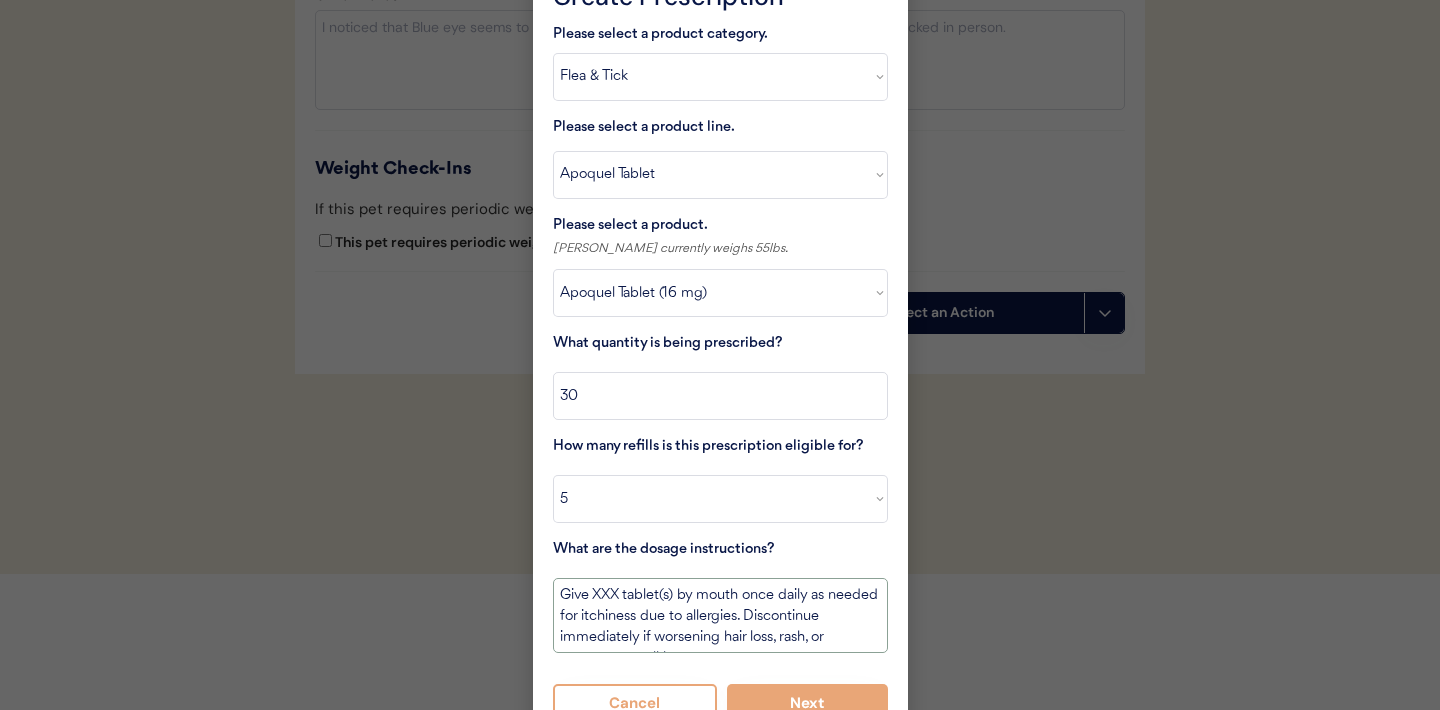 click on "Give XXX tablet(s) by mouth once daily as needed for itchiness due to allergies. Discontinue immediately if worsening hair loss, rash, or numerous small lumps appear." at bounding box center (720, 615) 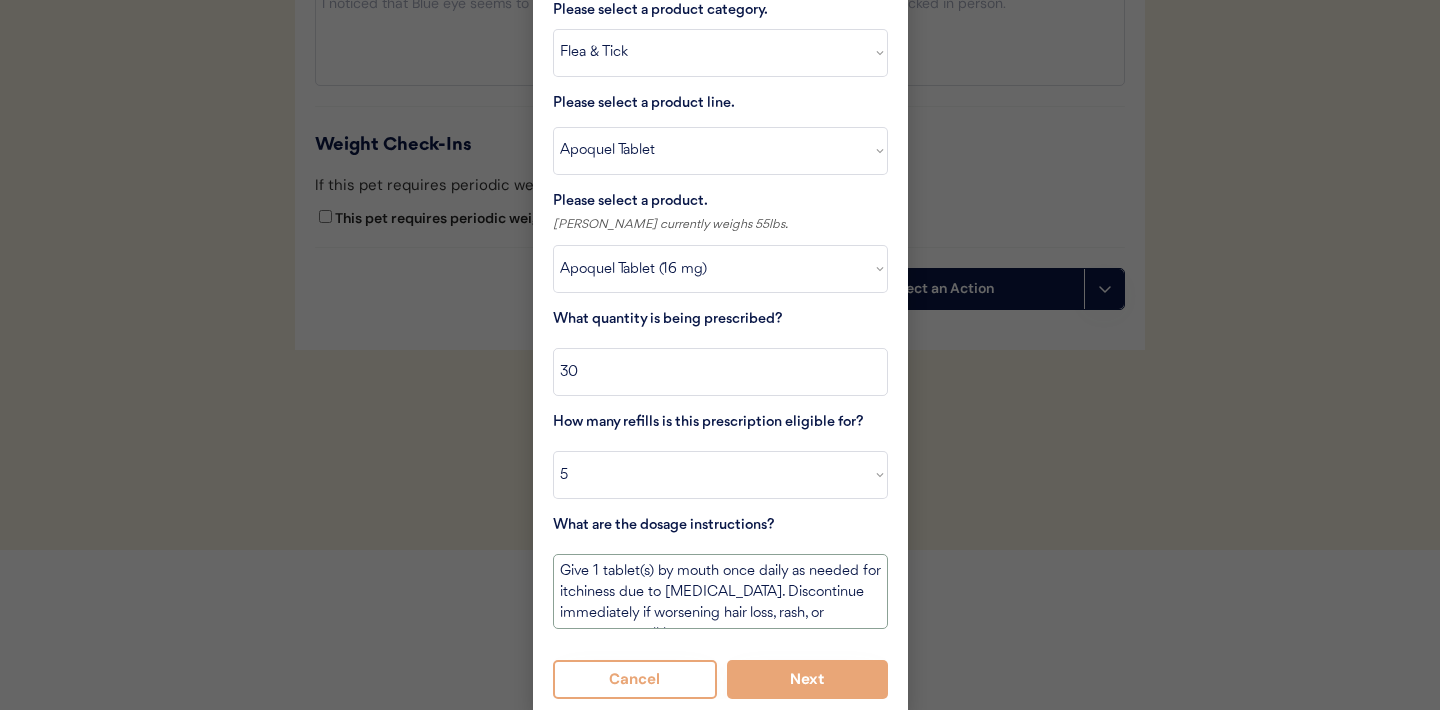 scroll, scrollTop: 3276, scrollLeft: 0, axis: vertical 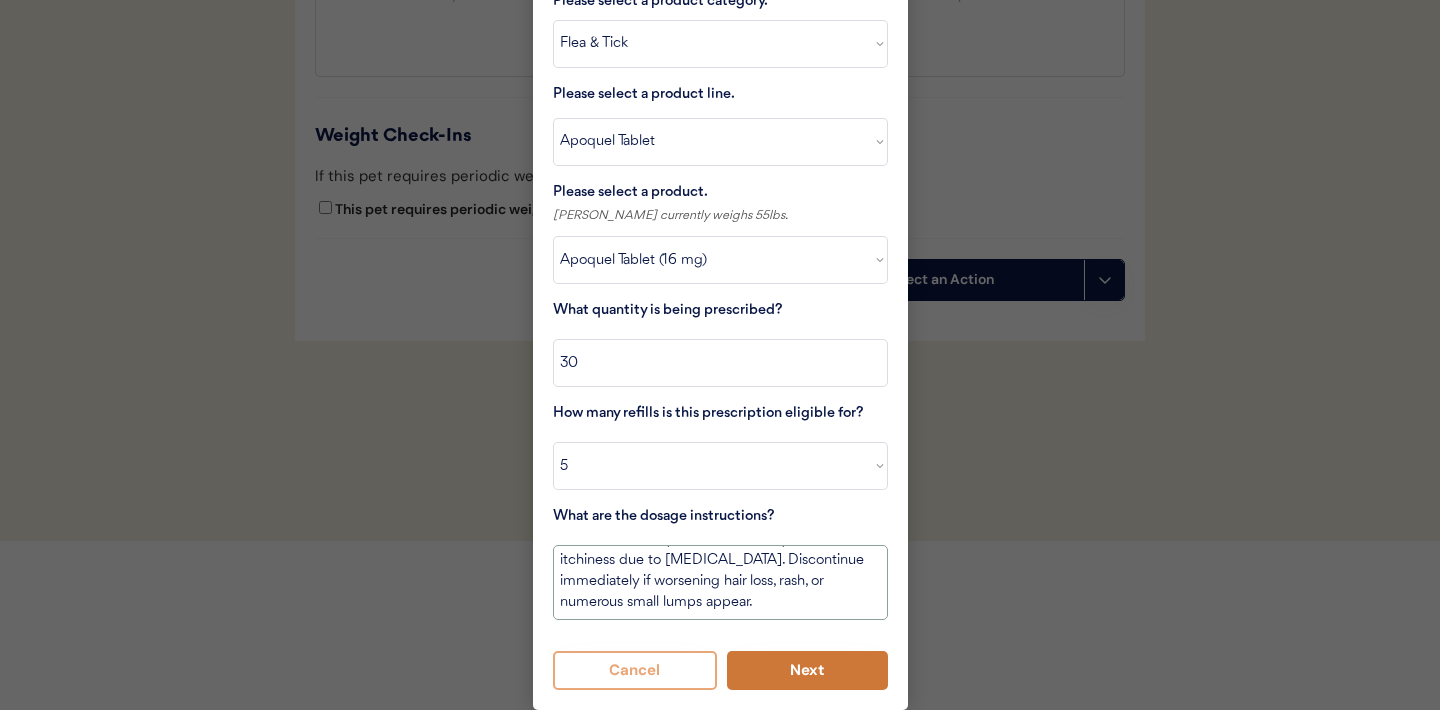 type on "Give 1 tablet(s) by mouth once daily as needed for itchiness due to [MEDICAL_DATA]. Discontinue immediately if worsening hair loss, rash, or numerous small lumps appear." 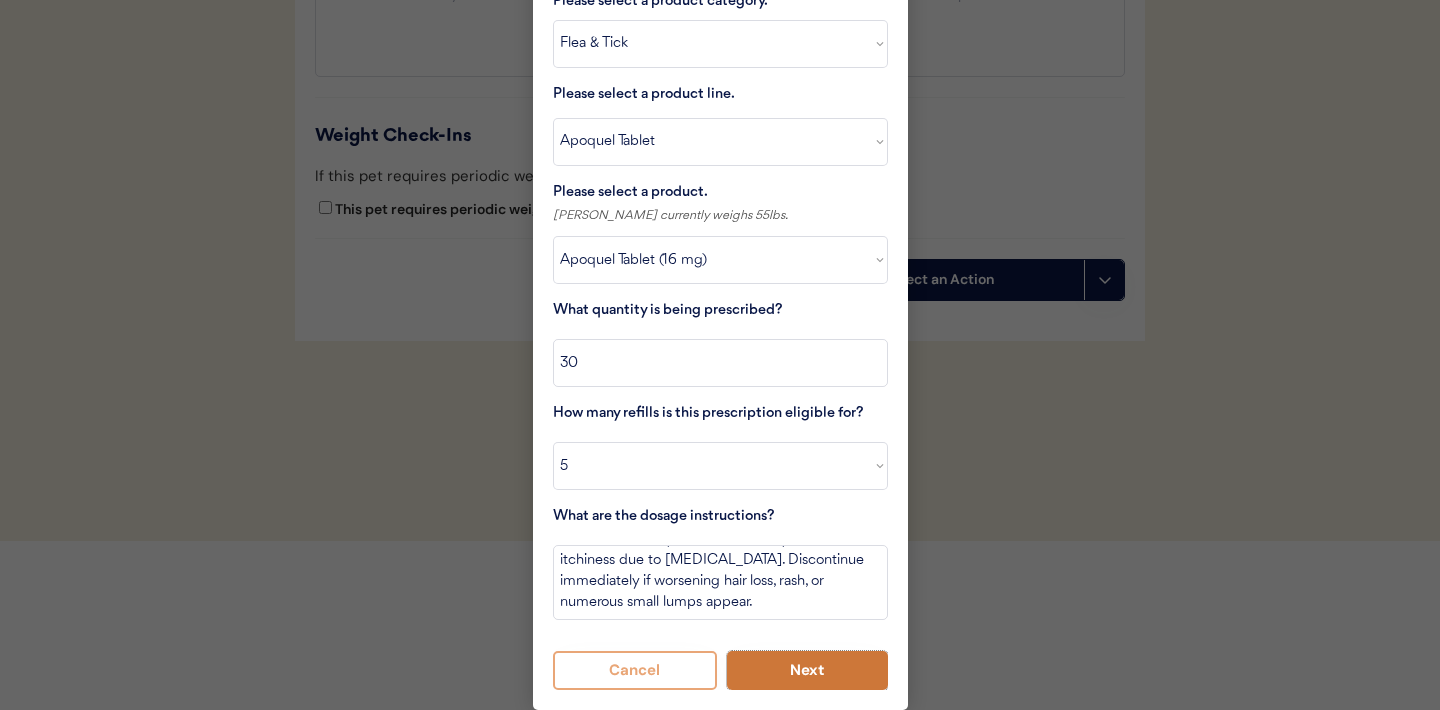 click on "Next" at bounding box center [807, 670] 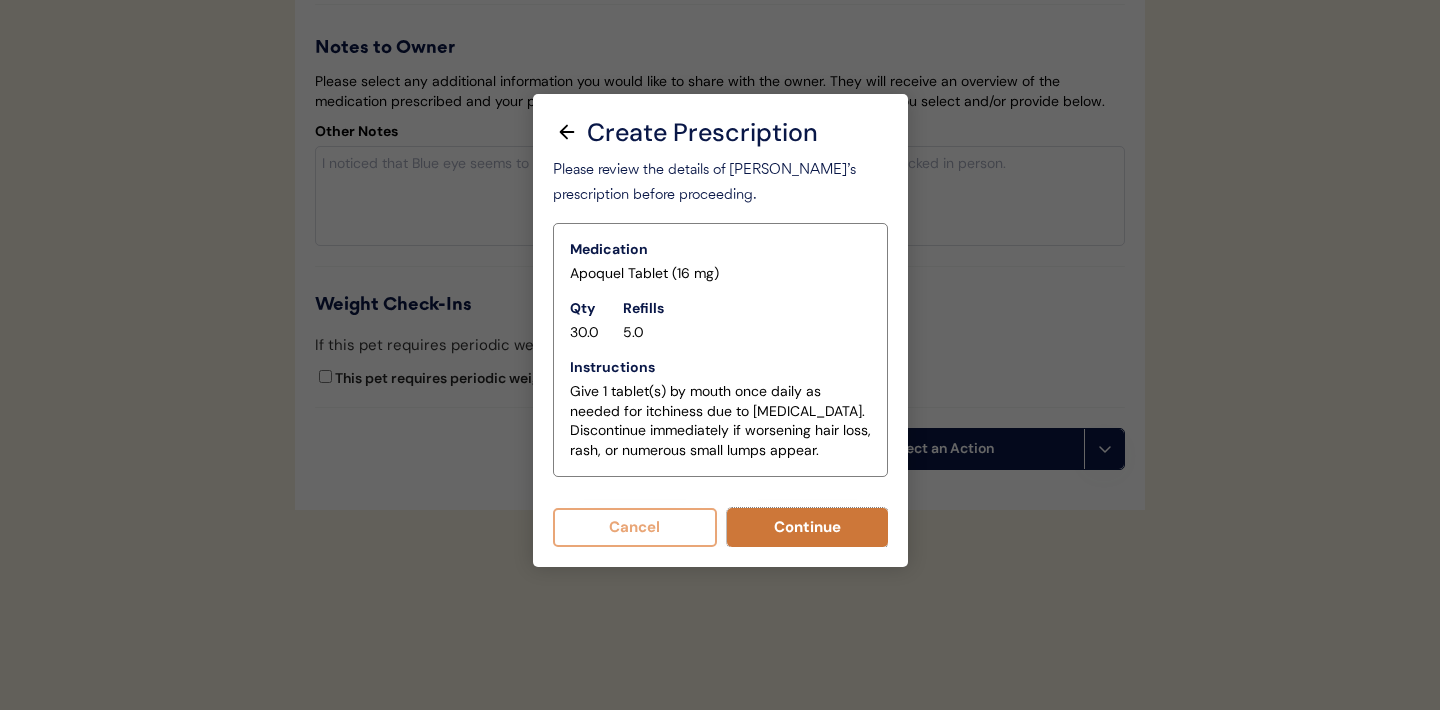 click on "Continue" at bounding box center (807, 527) 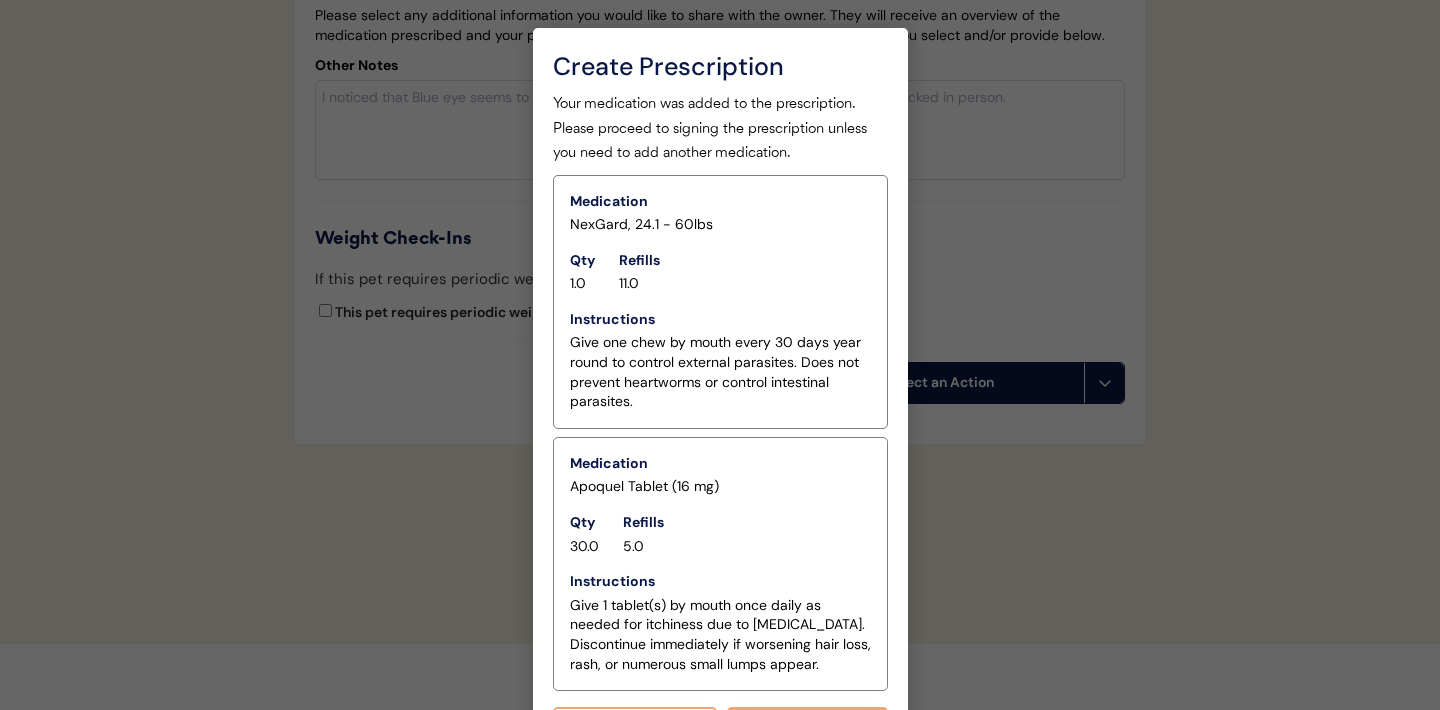 scroll, scrollTop: 3229, scrollLeft: 0, axis: vertical 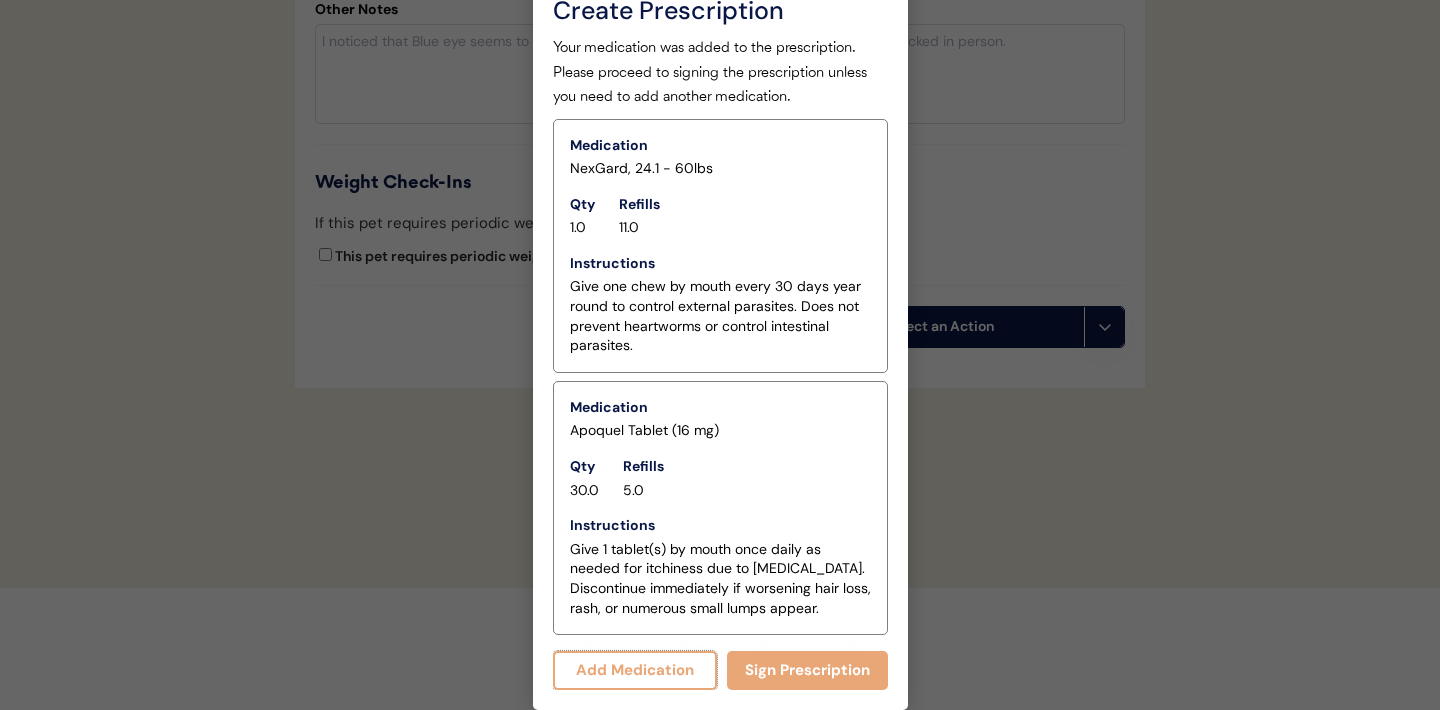 click on "Add Medication" at bounding box center (635, 670) 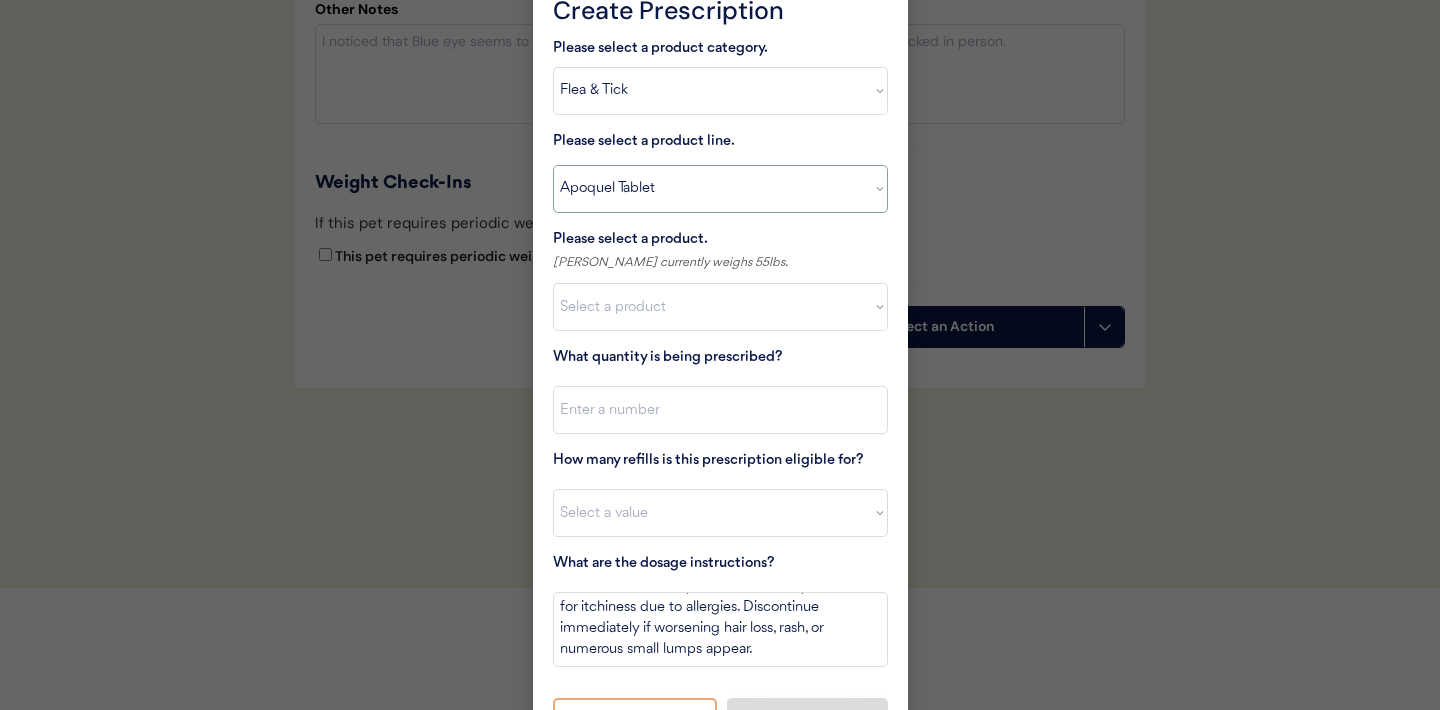 click on "Select a product line Apoquel Chewable Tablet Apoquel Tablet [MEDICAL_DATA] DermaBenSs Shampoo [MEDICAL_DATA] Mal-A-Ket Shampoo Mal-A-Ket Wipes Malaseb Shampoo MiconaHex+Triz Mousse MiconaHex+Triz Wipes [MEDICAL_DATA] [MEDICAL_DATA]-P" at bounding box center [720, 189] 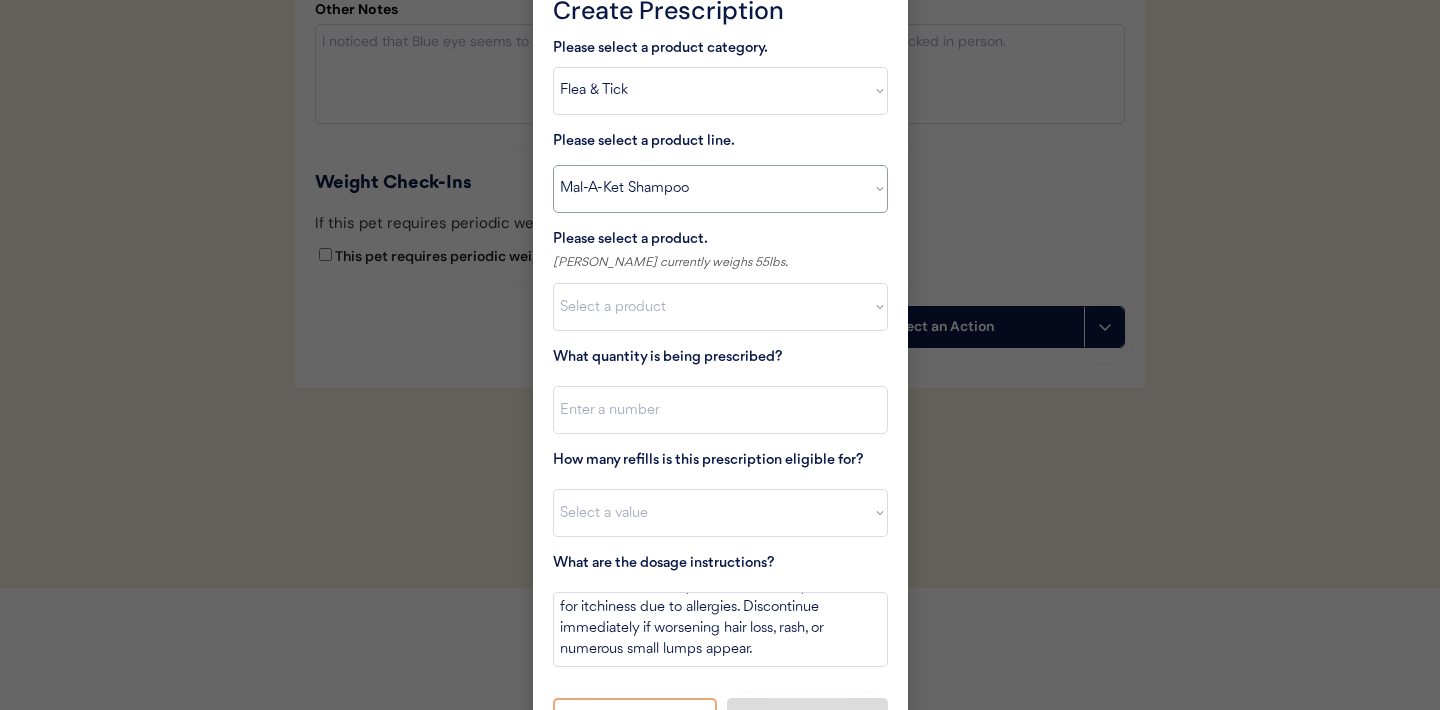 type on "Bathe every other day for 2 weeks, then once weekly for one month, then as needed for skin health. Allow lather to stand for 15 minutes prior to rinsing." 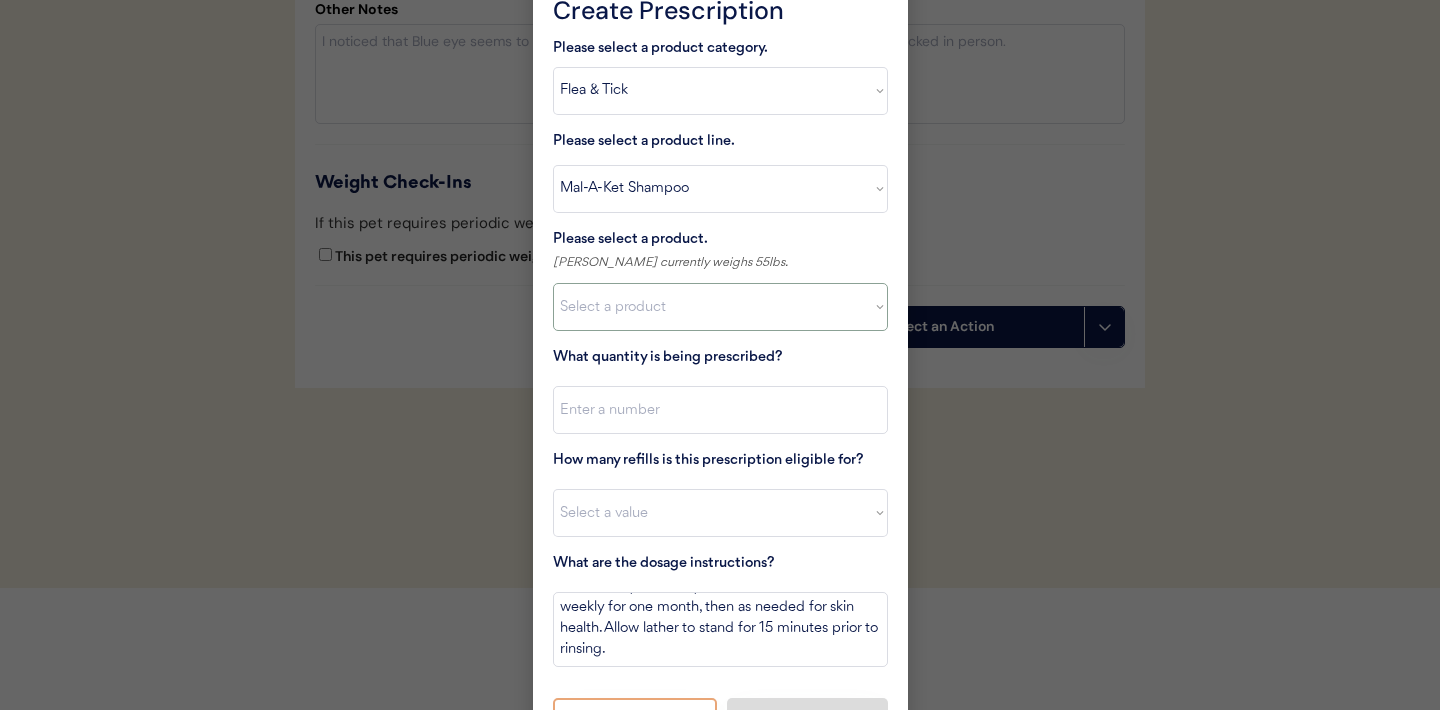 click on "Select a product Apoquel Tablet (16 mg) Apoquel Tablet (3.6 mg) Apoquel Tablet (5.4 mg)" at bounding box center [720, 307] 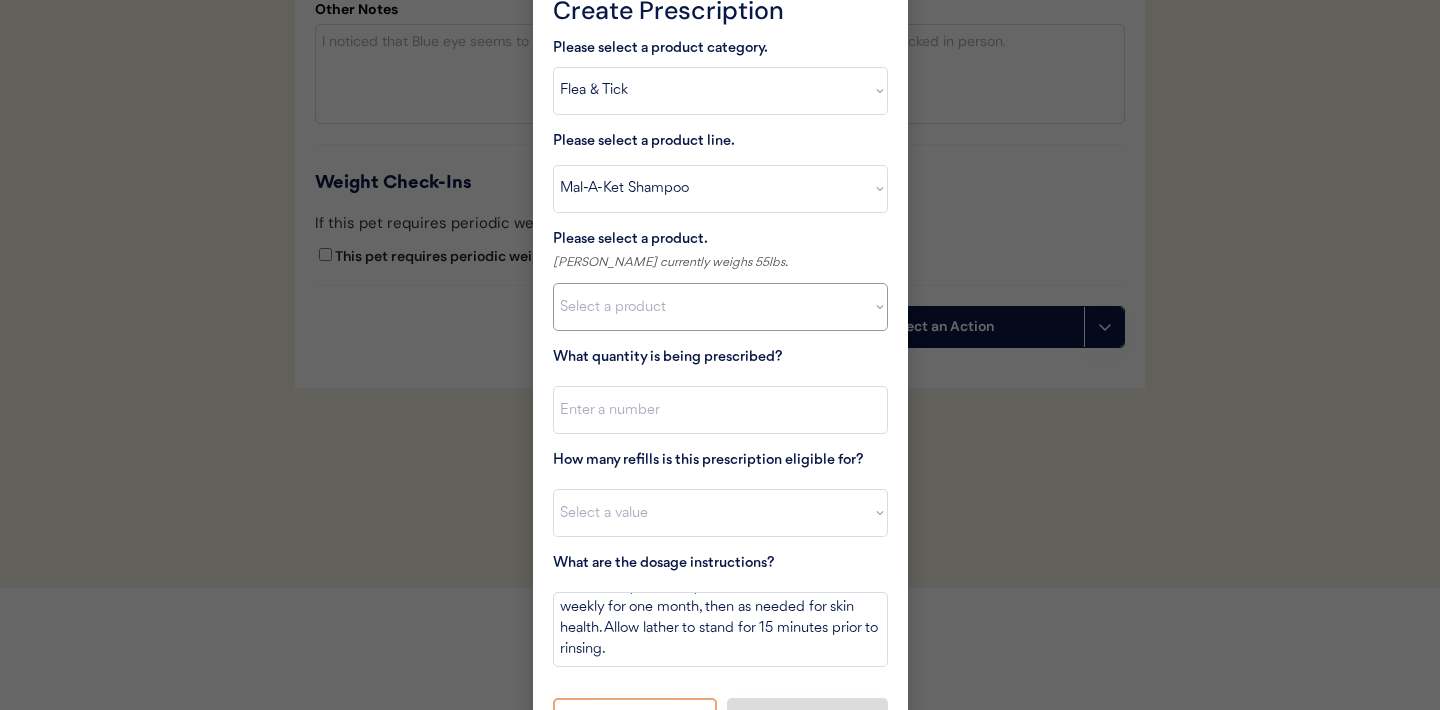 click on "Select a product Apoquel Tablet (16 mg) Apoquel Tablet (3.6 mg) Apoquel Tablet (5.4 mg)" at bounding box center (720, 307) 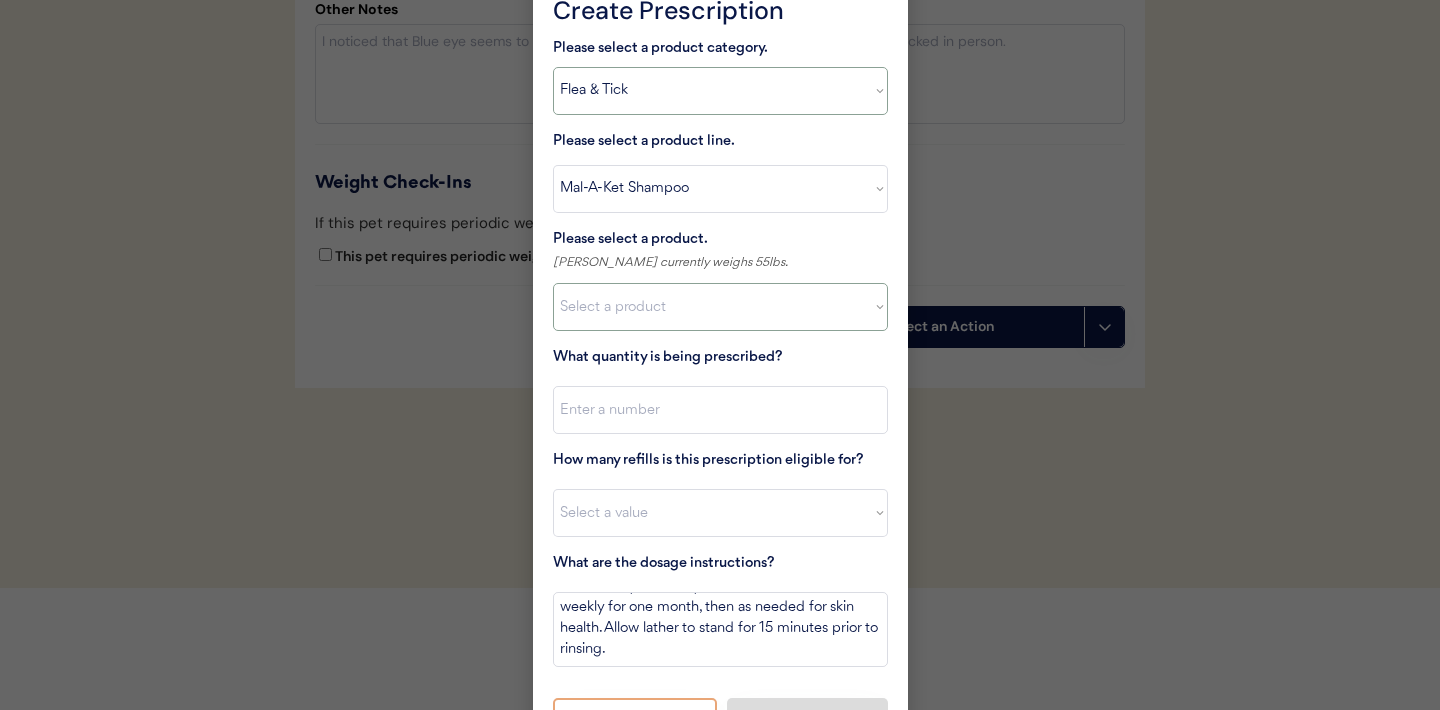 click on "Select a product category [MEDICAL_DATA] Antibiotics Anxiety Combo [MEDICAL_DATA] Prevention Flea & Tick [MEDICAL_DATA]" at bounding box center (720, 91) 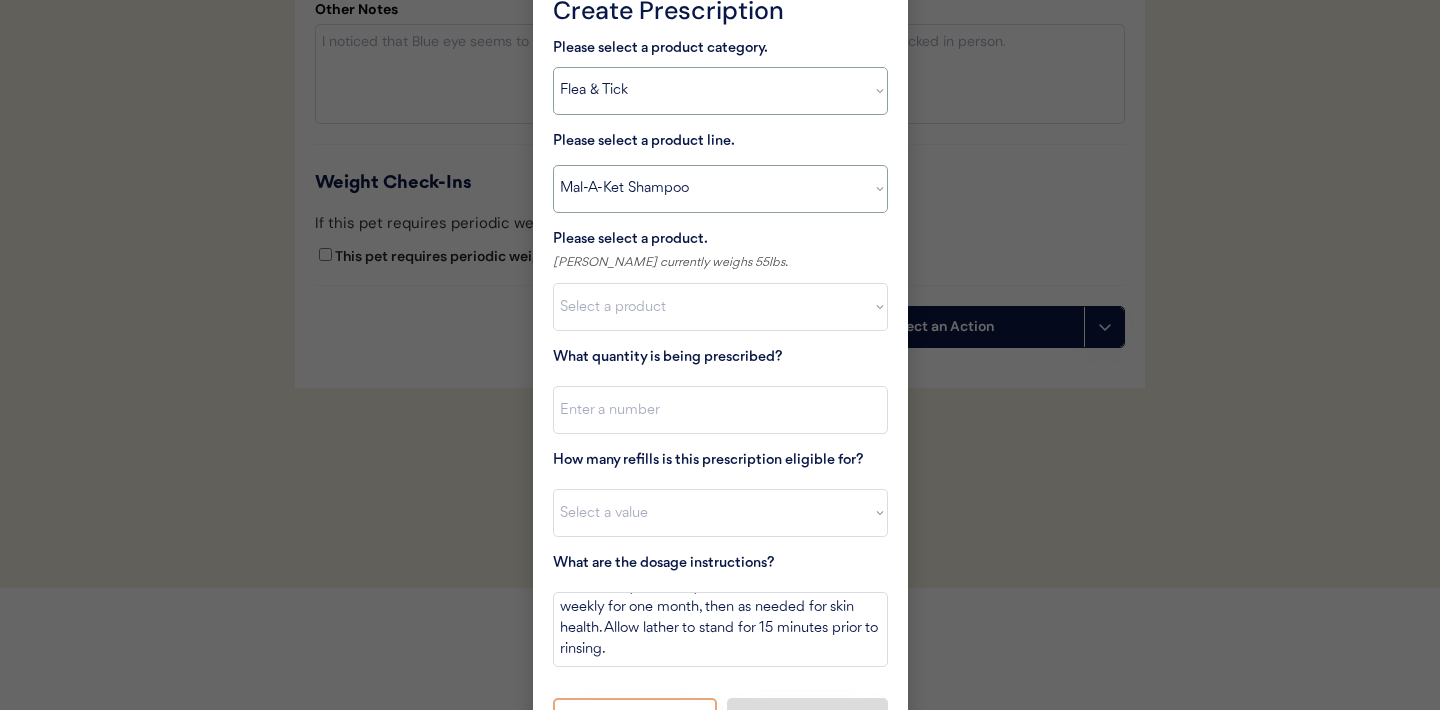 click on "Select a product line Apoquel Chewable Tablet Apoquel Tablet [MEDICAL_DATA] DermaBenSs Shampoo [MEDICAL_DATA] Mal-A-Ket Shampoo Mal-A-Ket Wipes Malaseb Shampoo MiconaHex+Triz Mousse MiconaHex+Triz Wipes [MEDICAL_DATA] [MEDICAL_DATA]-P" at bounding box center [720, 189] 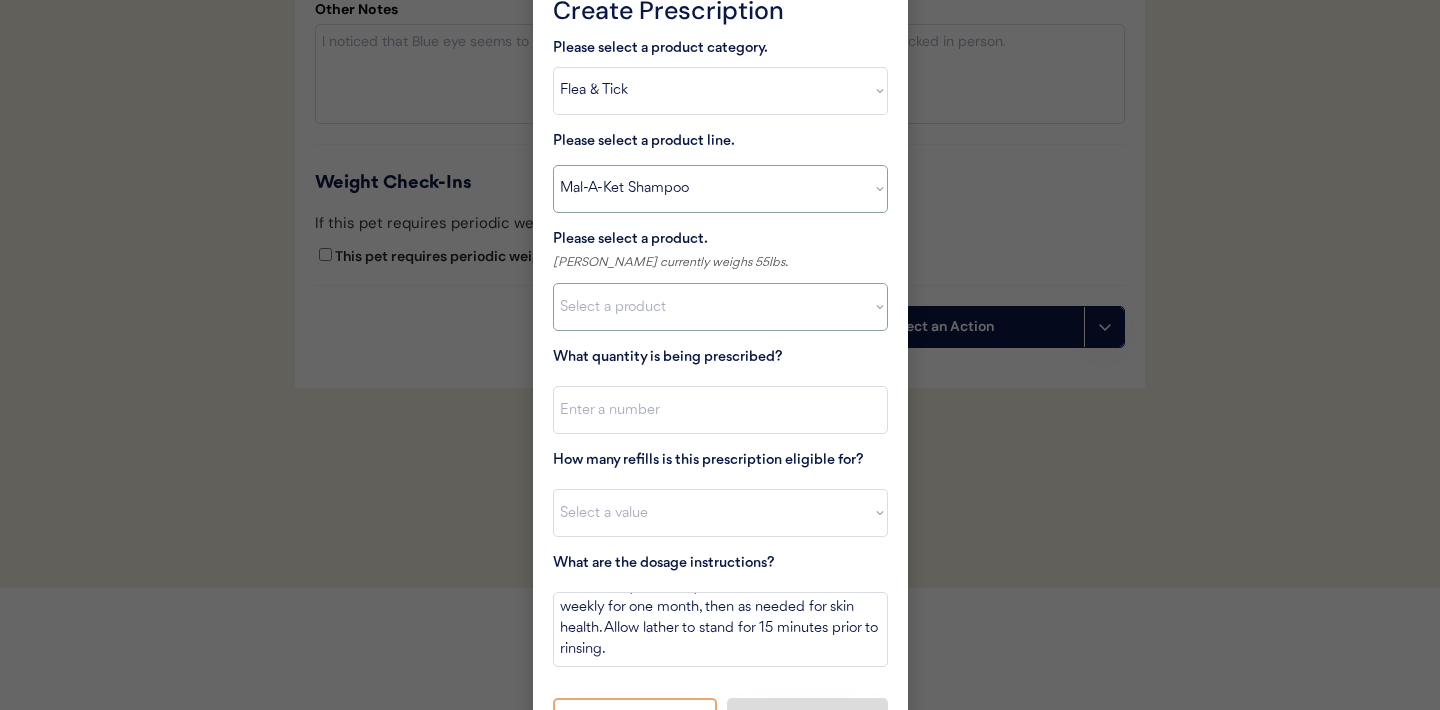 click on "Select a product Mal-A-Ket Shampoo, 8 oz" at bounding box center [720, 307] 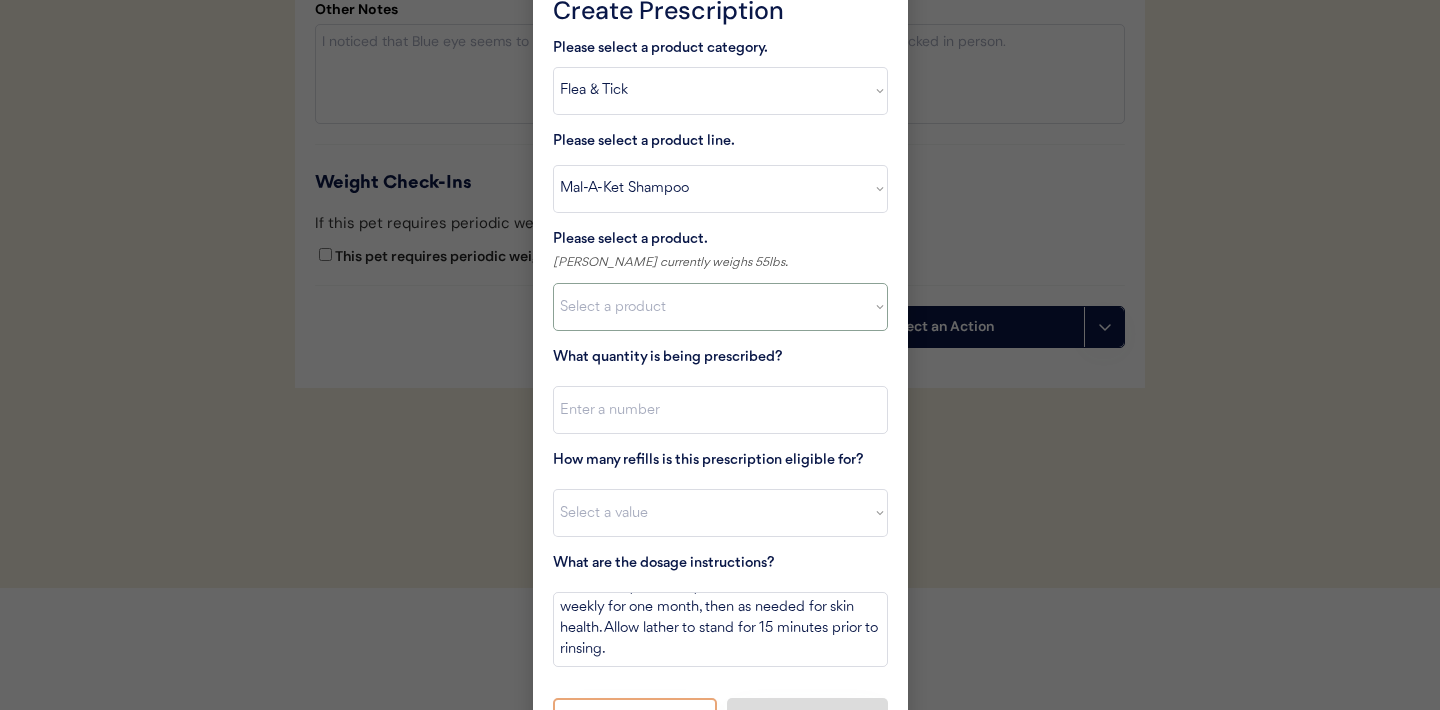 select on ""1348695171700984260__LOOKUP__1732553434443x237257447760914180"" 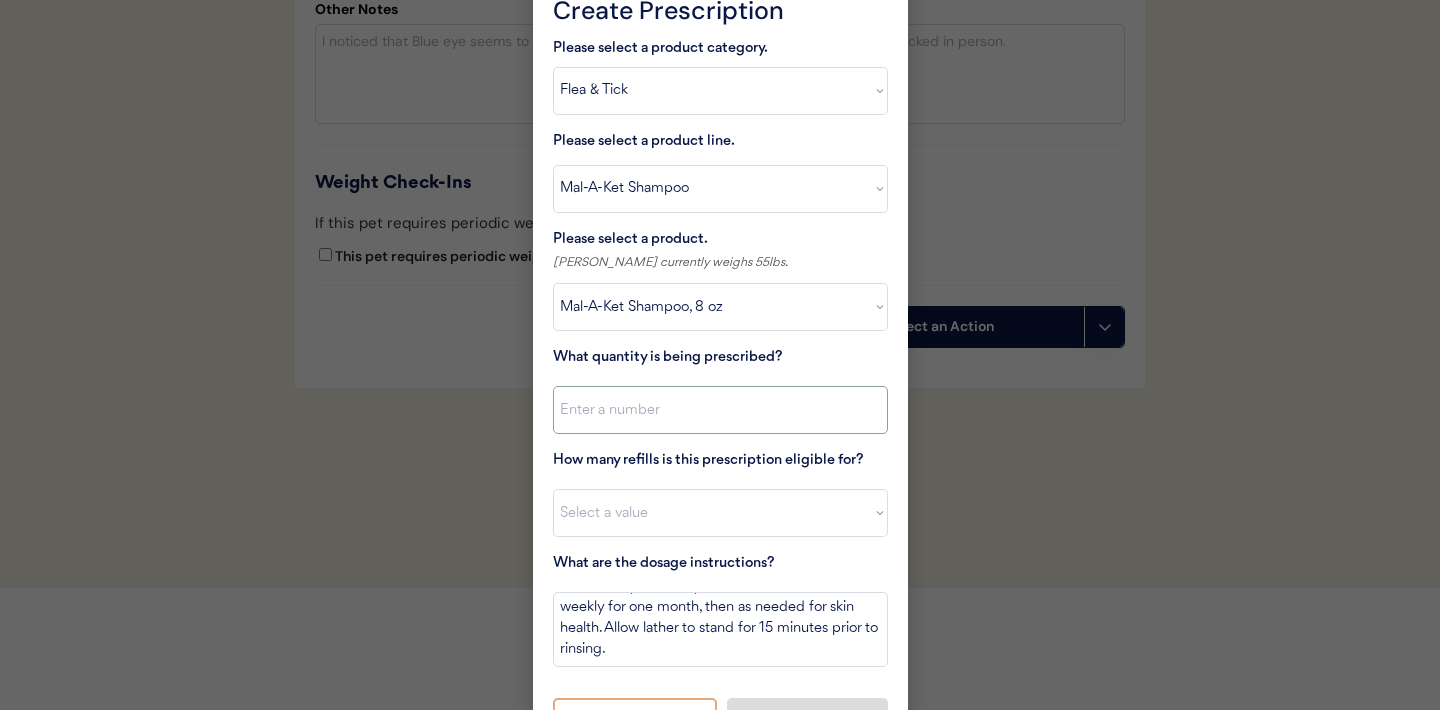 click at bounding box center (720, 410) 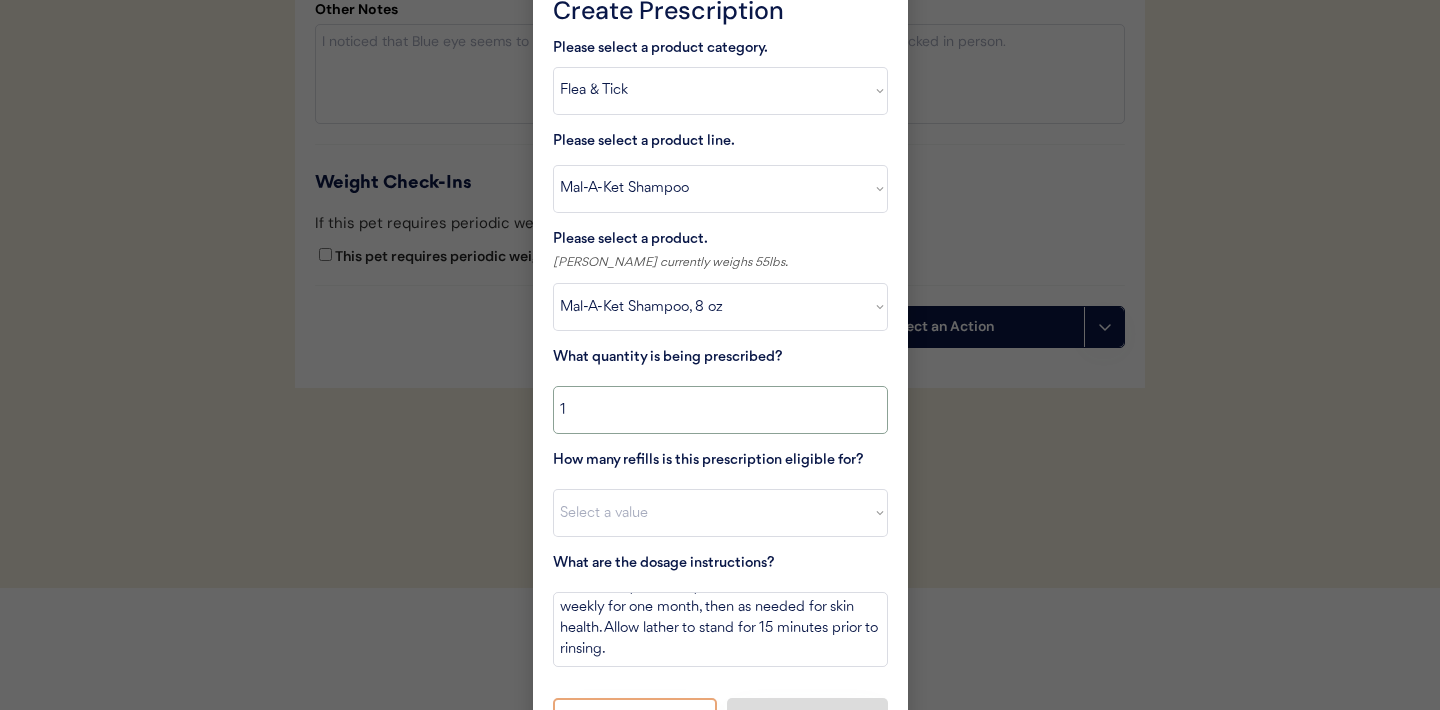 type on "1" 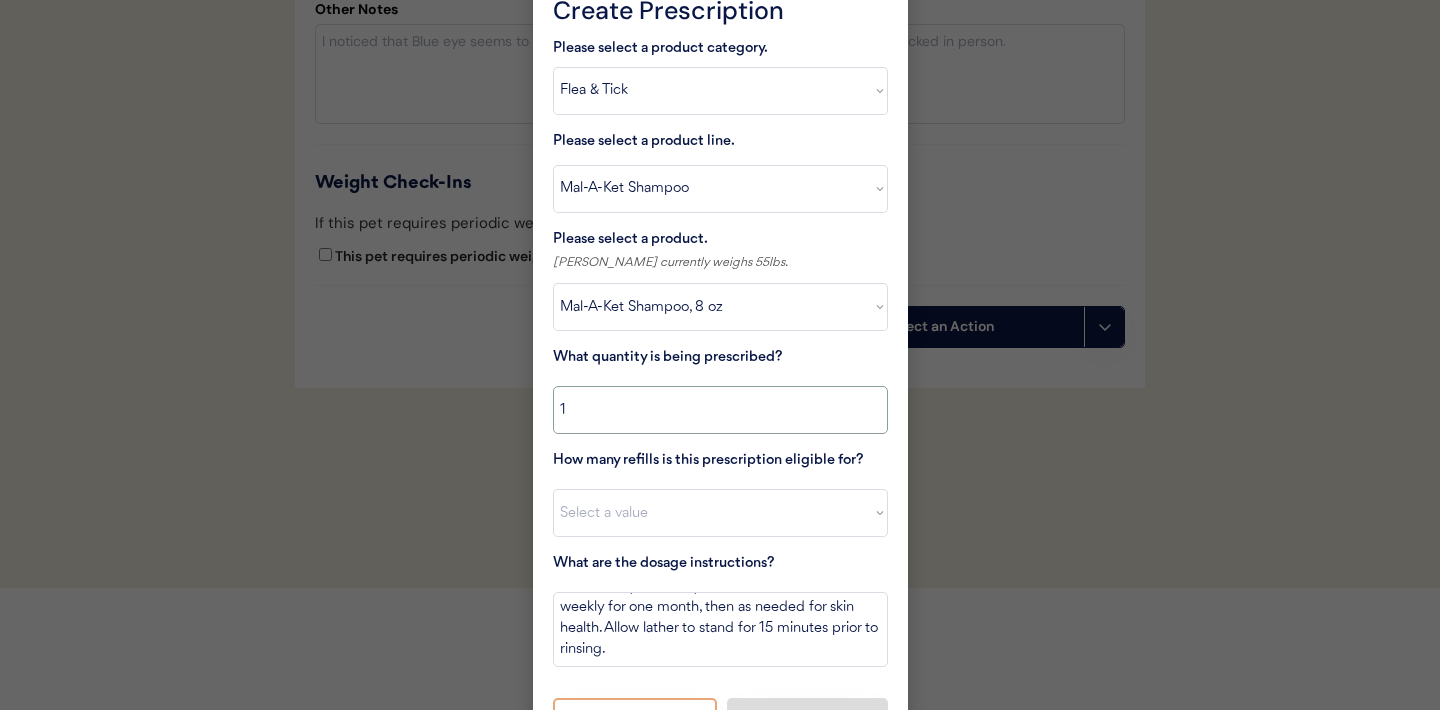 click on "Select a value 0 1 2 3 4 5 6 7 8 10 11" at bounding box center [720, 513] 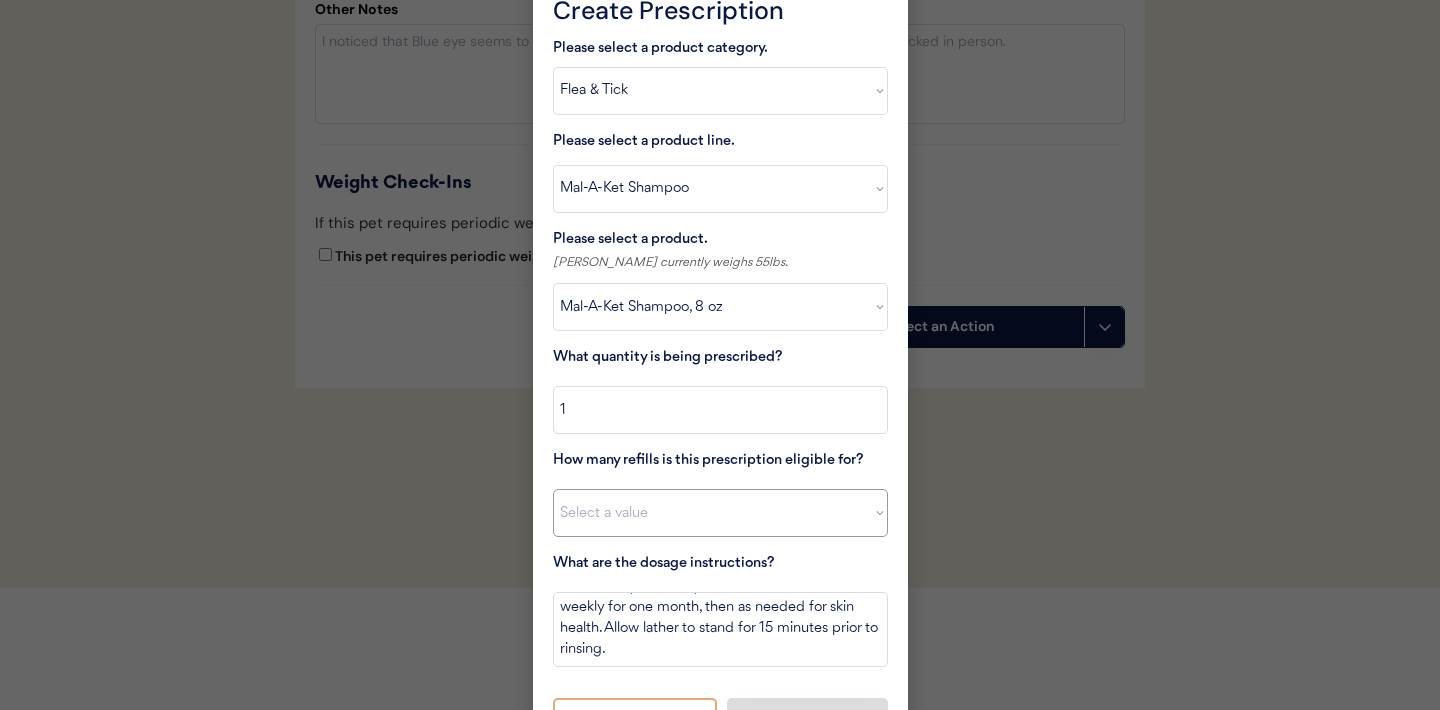 select on "2" 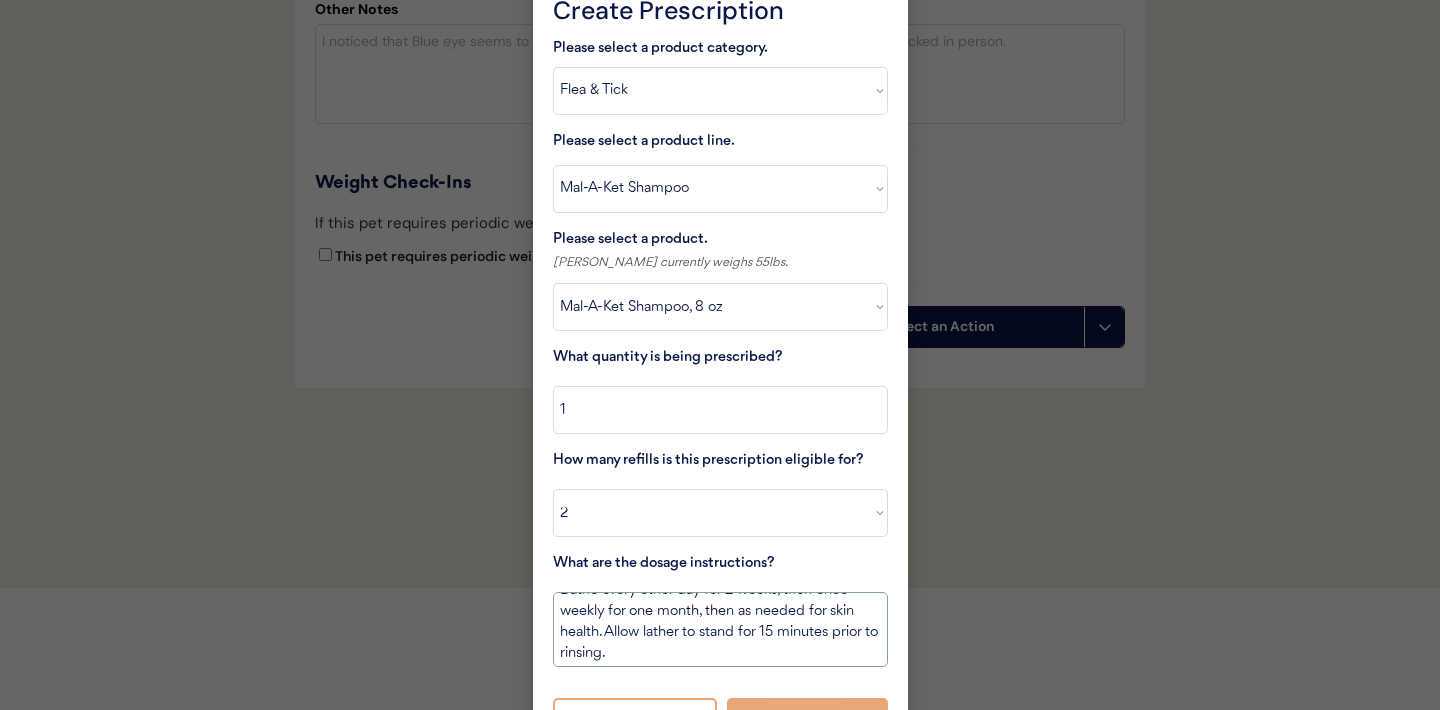 scroll, scrollTop: 23, scrollLeft: 0, axis: vertical 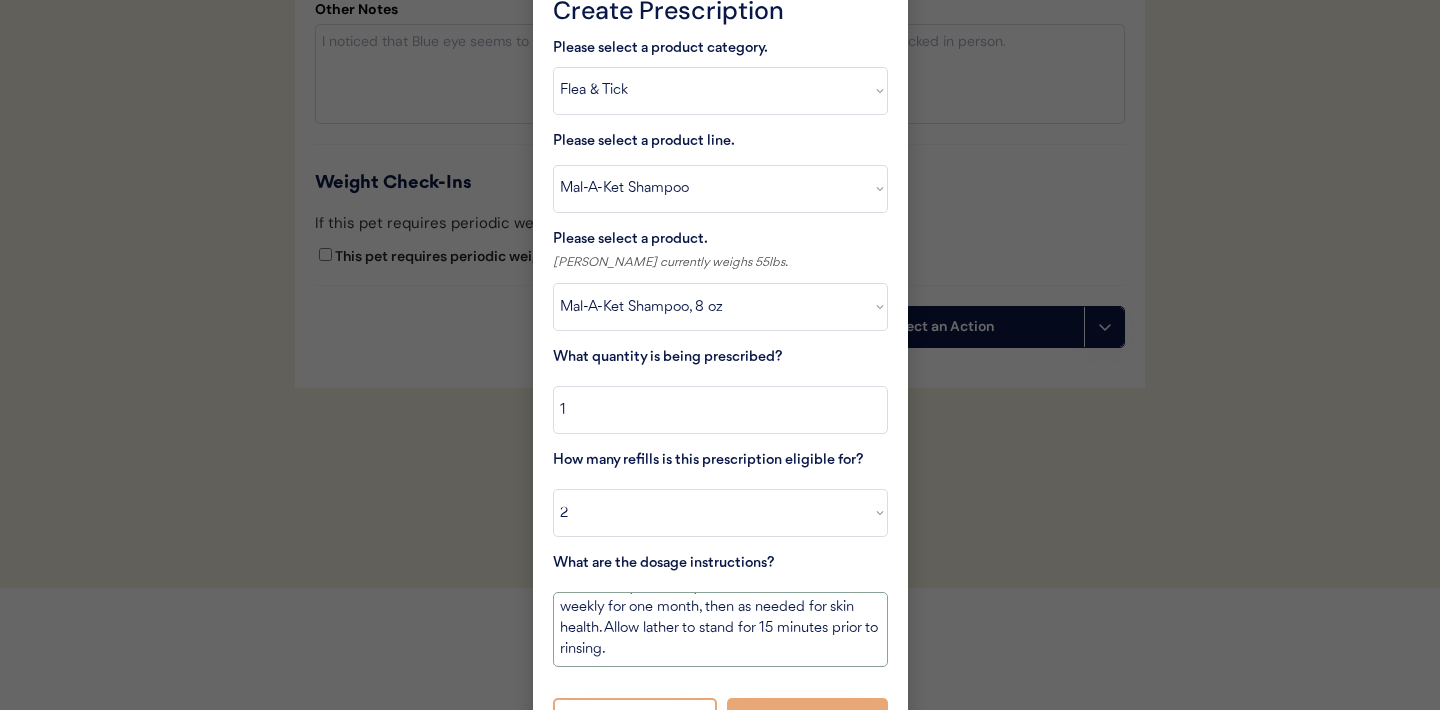 click on "Bathe every other day for 2 weeks, then once weekly for one month, then as needed for skin health. Allow lather to stand for 15 minutes prior to rinsing." at bounding box center (720, 629) 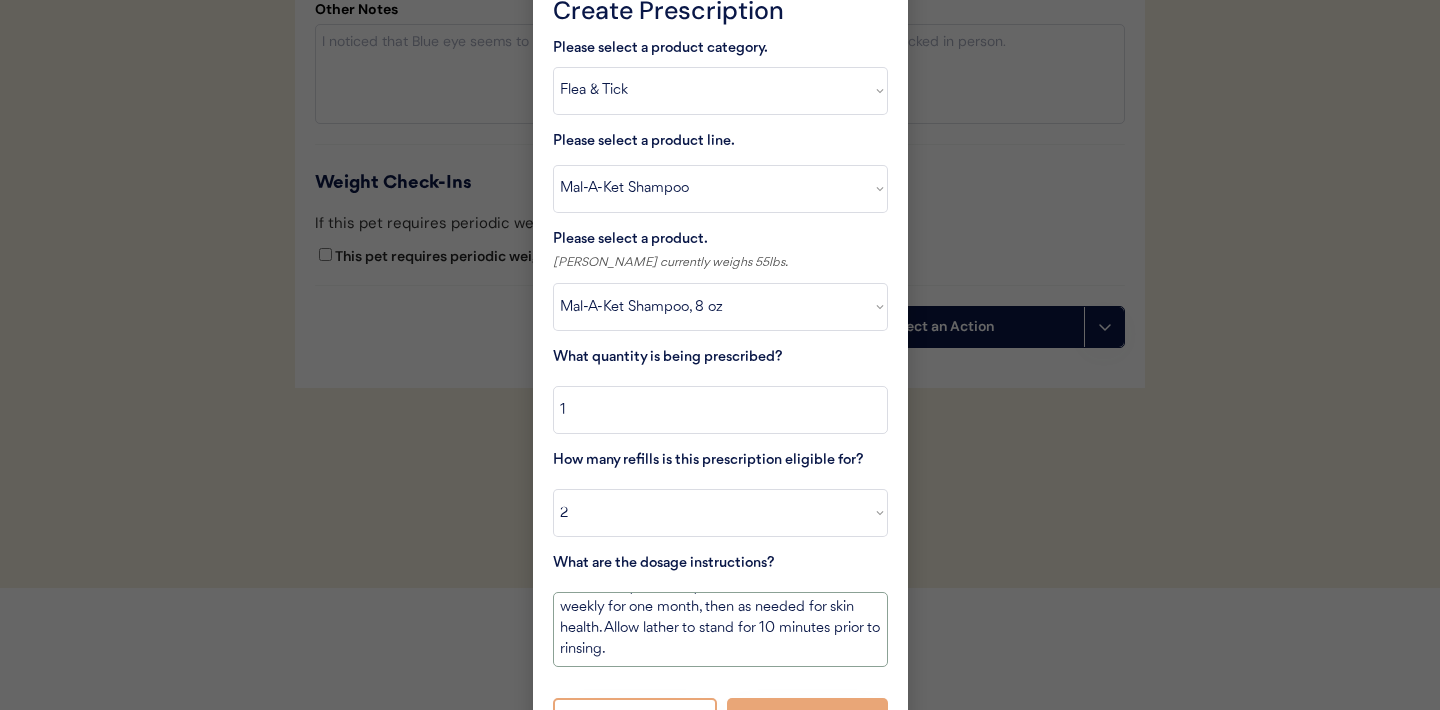 click on "Bathe every other day for 2 weeks, then once weekly for one month, then as needed for skin health. Allow lather to stand for 10 minutes prior to rinsing." at bounding box center [720, 629] 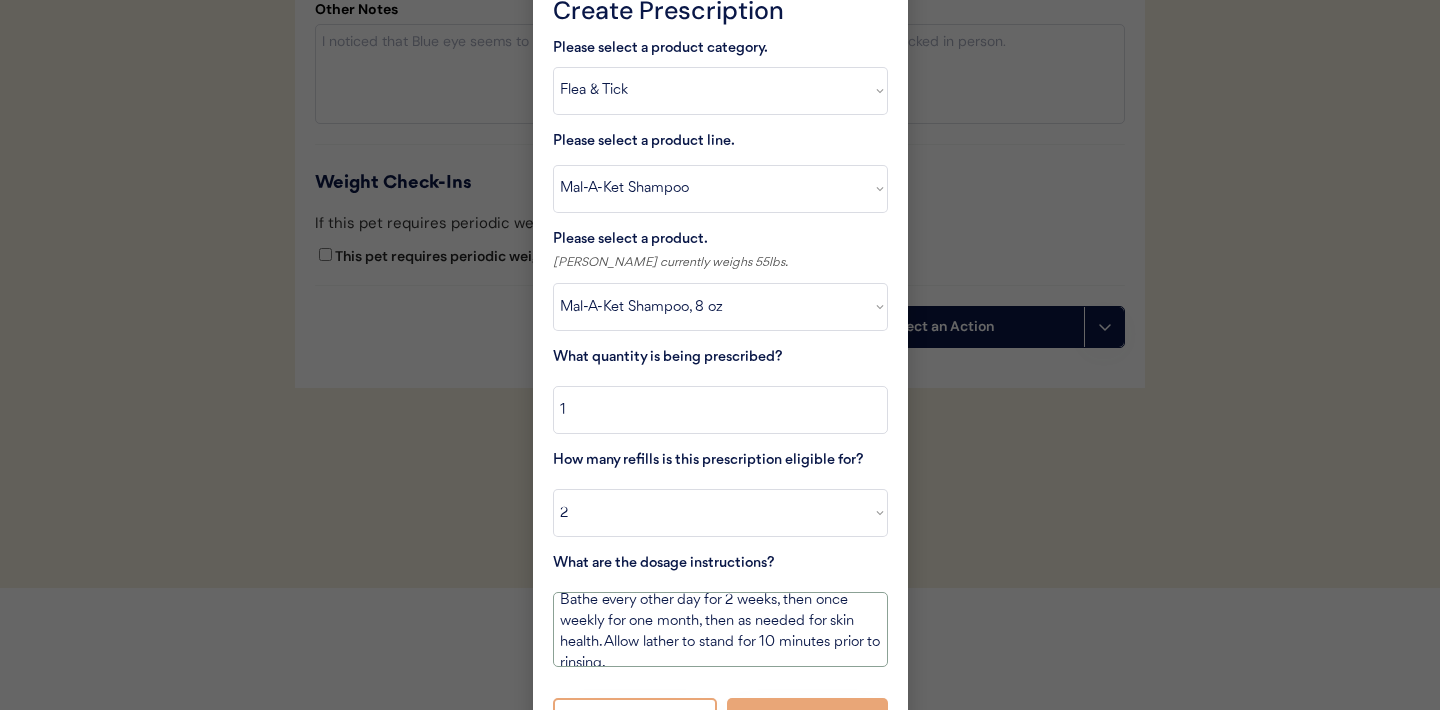 scroll, scrollTop: 23, scrollLeft: 0, axis: vertical 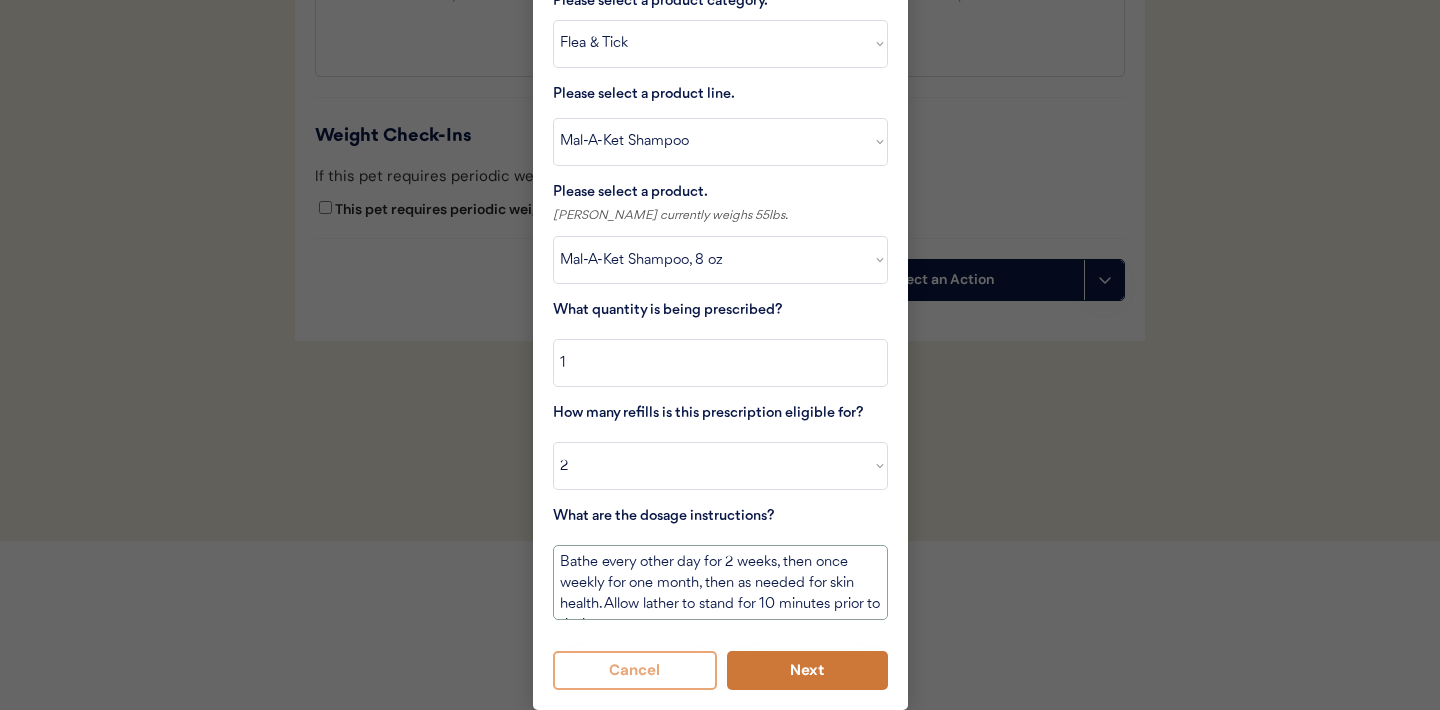 type on "Bathe every other day for 2 weeks, then once weekly for one month, then as needed for skin health. Allow lather to stand for 10 minutes prior to rinsing." 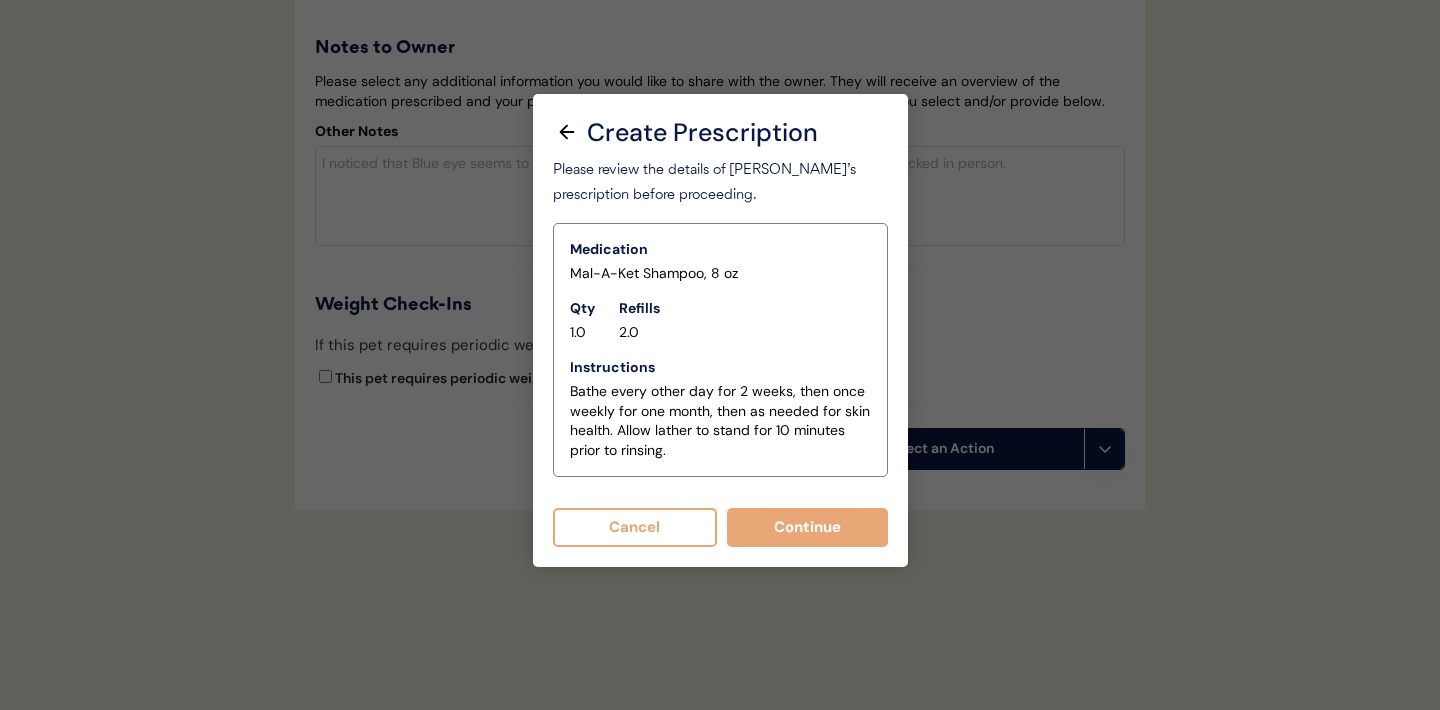 scroll, scrollTop: 3150, scrollLeft: 0, axis: vertical 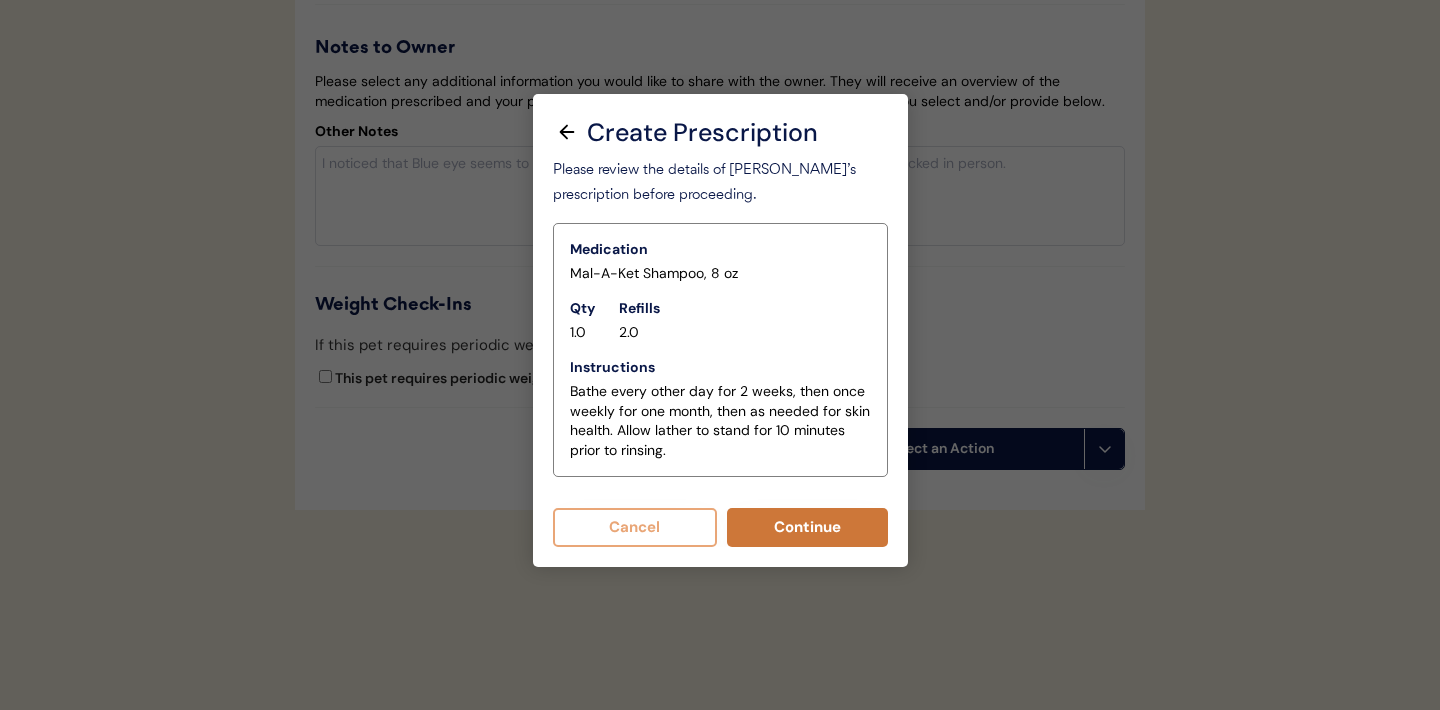 click on "Continue" at bounding box center (807, 527) 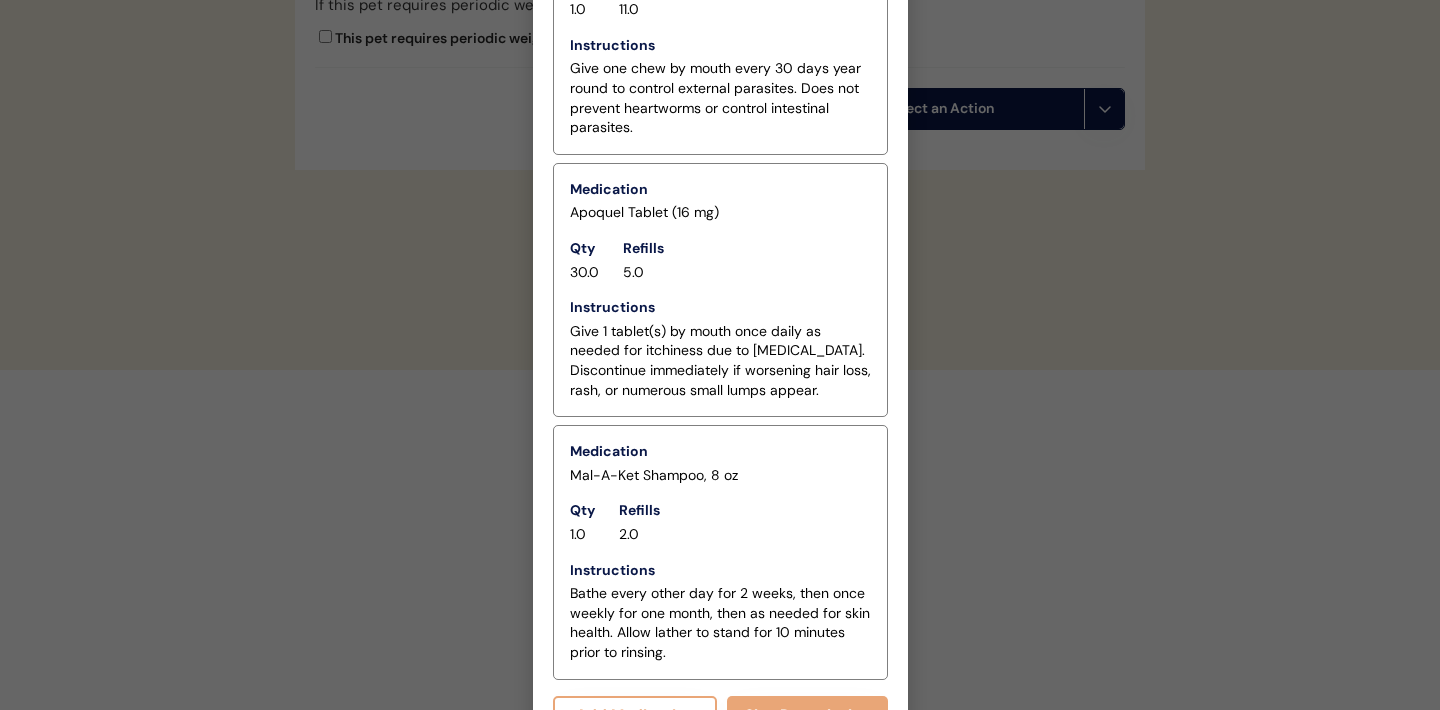 scroll, scrollTop: 3491, scrollLeft: 0, axis: vertical 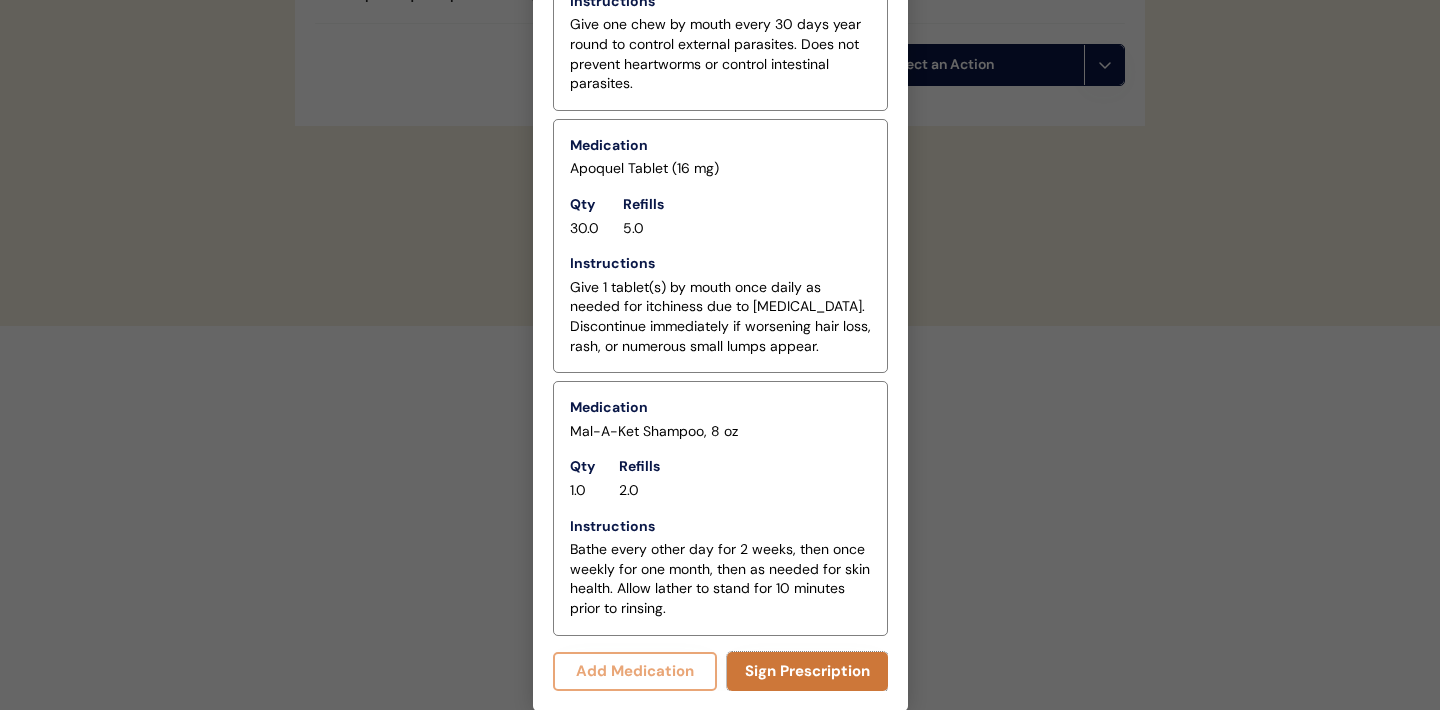 click on "Sign Prescription" at bounding box center [807, 671] 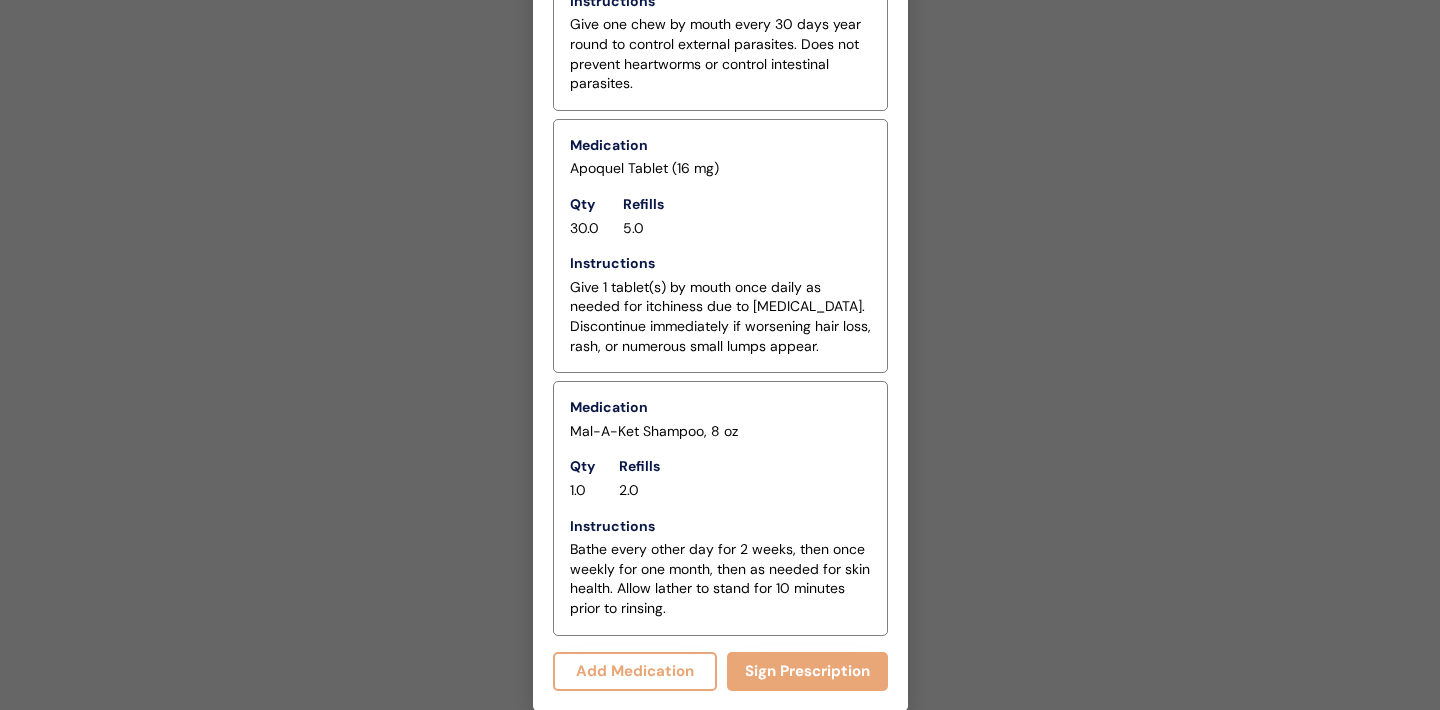scroll, scrollTop: 3032, scrollLeft: 0, axis: vertical 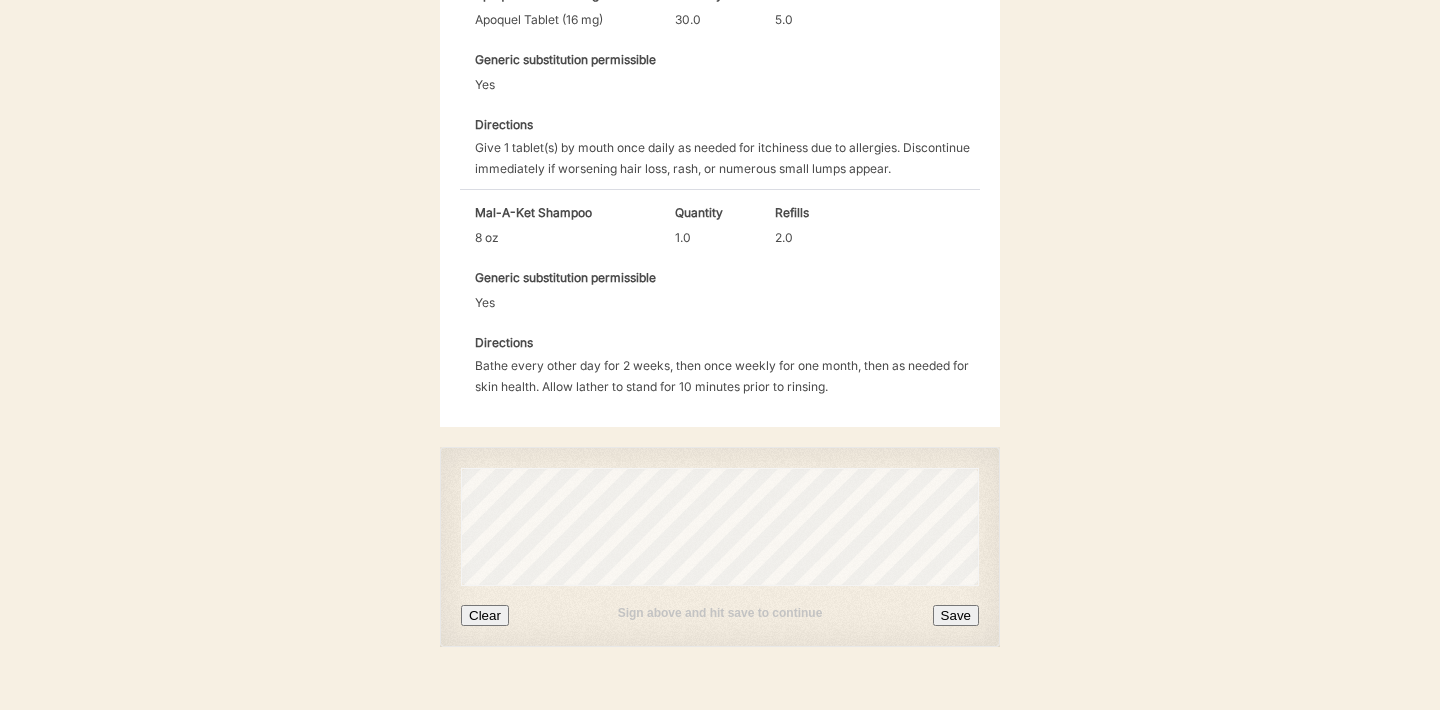 click on "Clear" at bounding box center (485, 615) 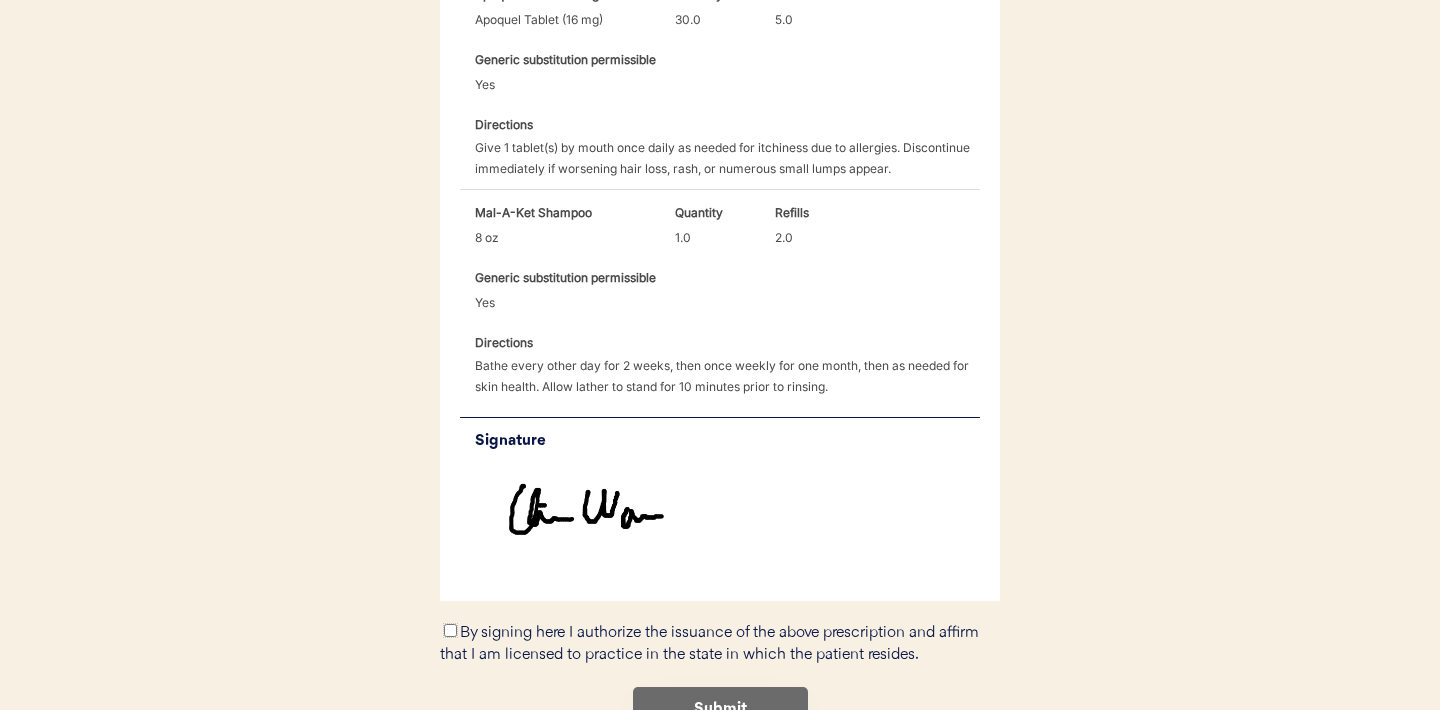 click on "By signing here I authorize the issuance of the above prescription and affirm that I am licensed to practice in the state in which the patient resides." at bounding box center (450, 630) 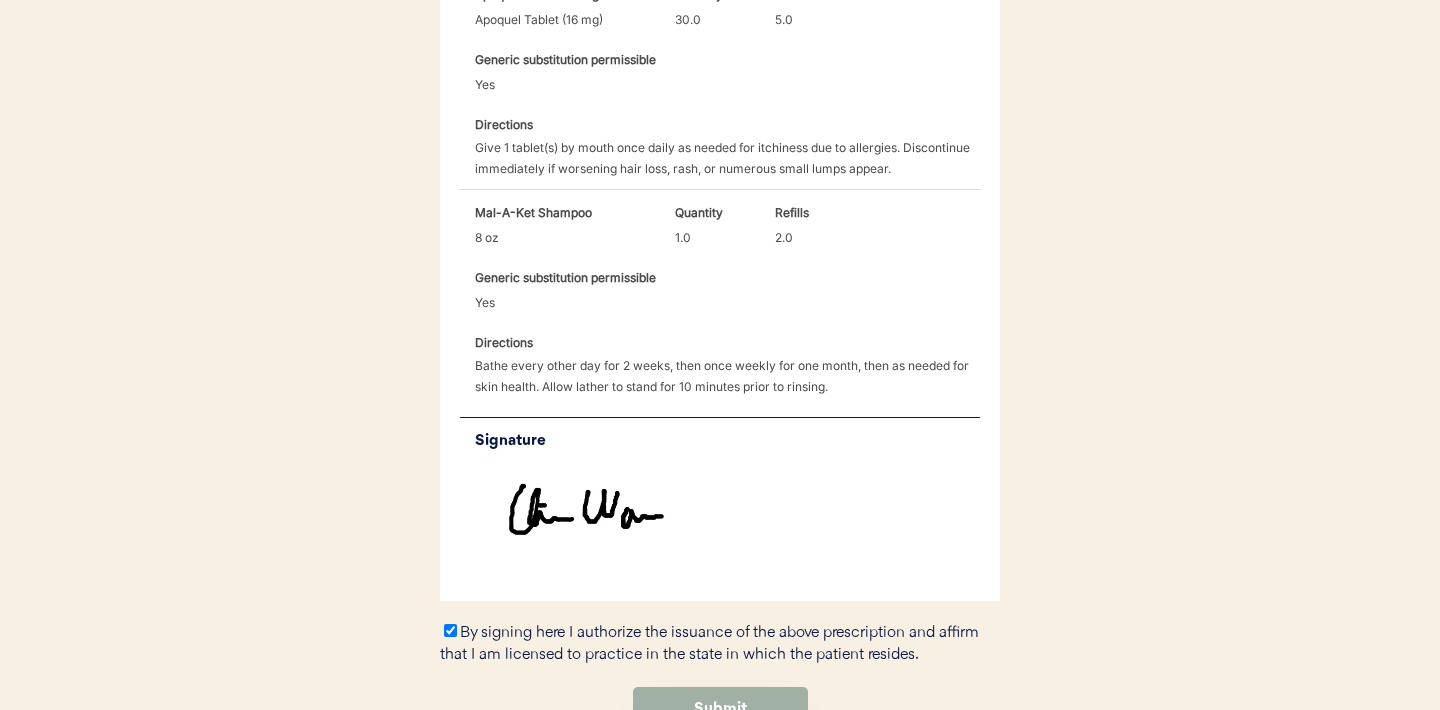 click on "Submit" 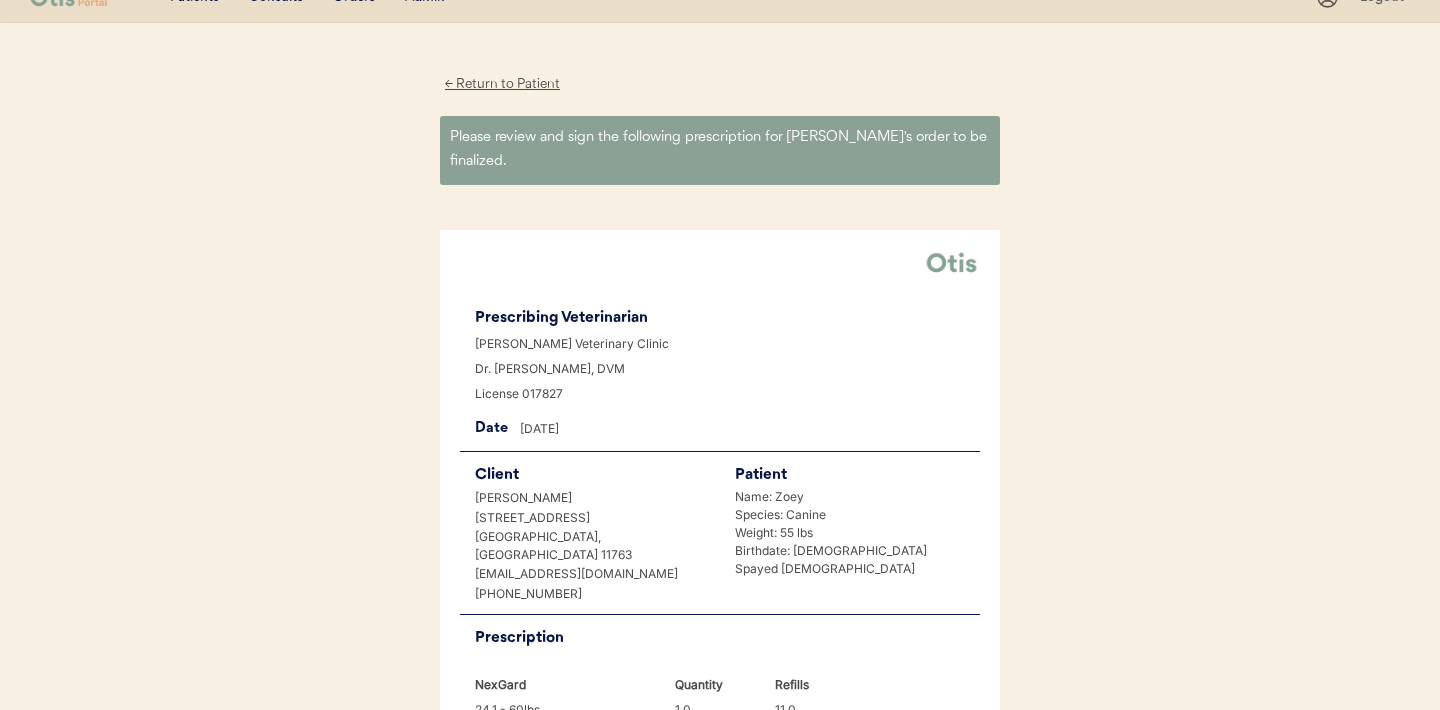 scroll, scrollTop: 59, scrollLeft: 0, axis: vertical 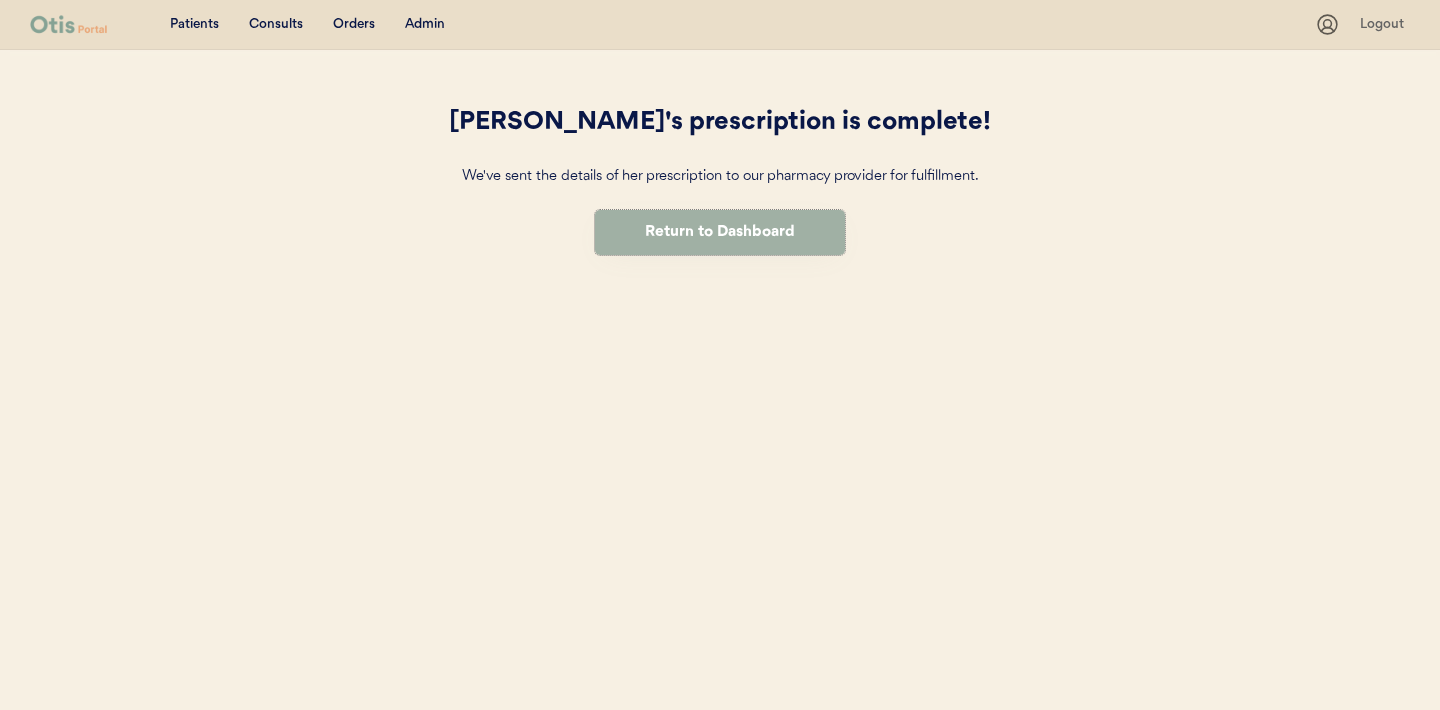 click on "Return to Dashboard" at bounding box center (720, 232) 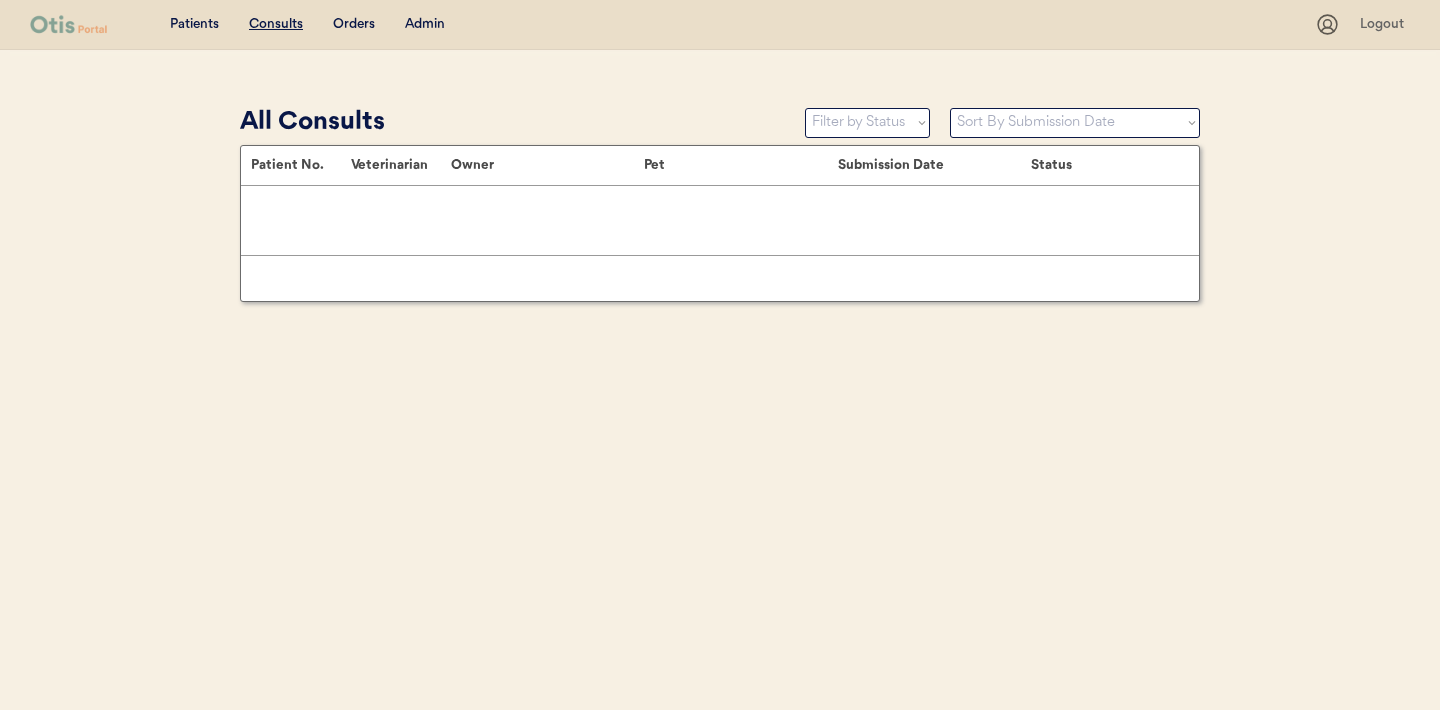 scroll, scrollTop: 0, scrollLeft: 0, axis: both 